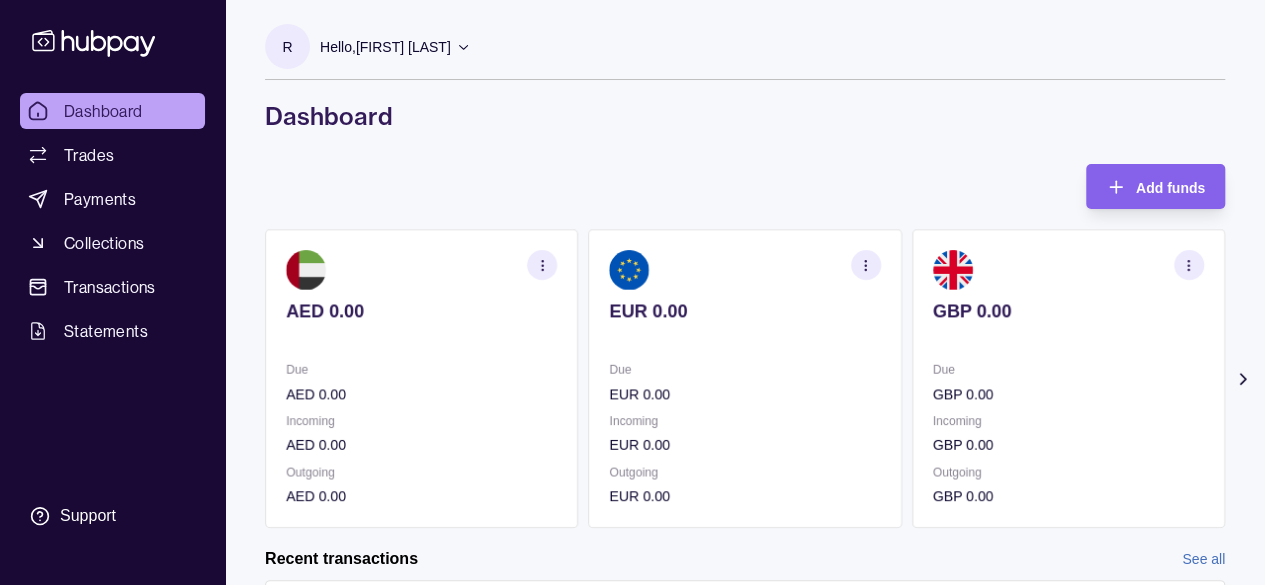 scroll, scrollTop: 200, scrollLeft: 0, axis: vertical 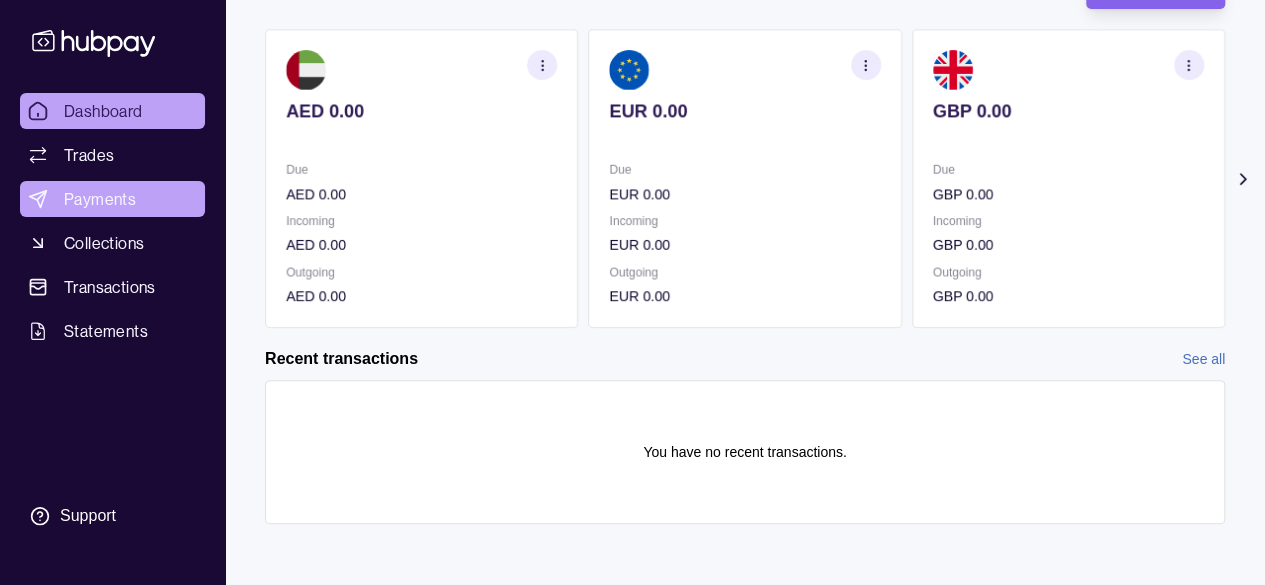 click on "Payments" at bounding box center (100, 199) 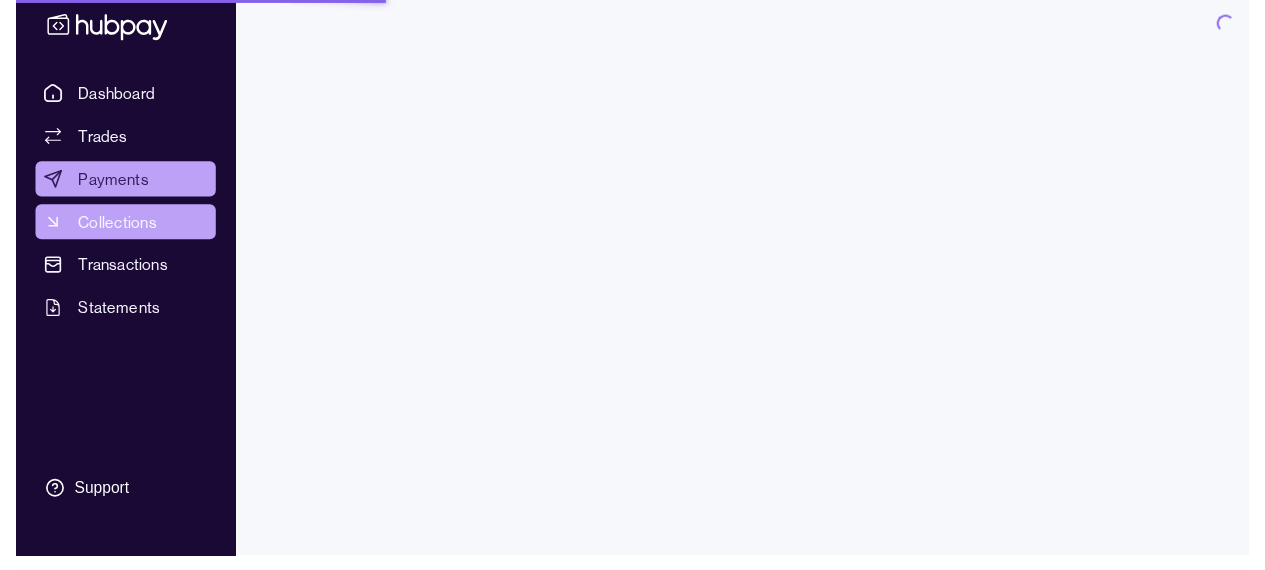 scroll, scrollTop: 0, scrollLeft: 0, axis: both 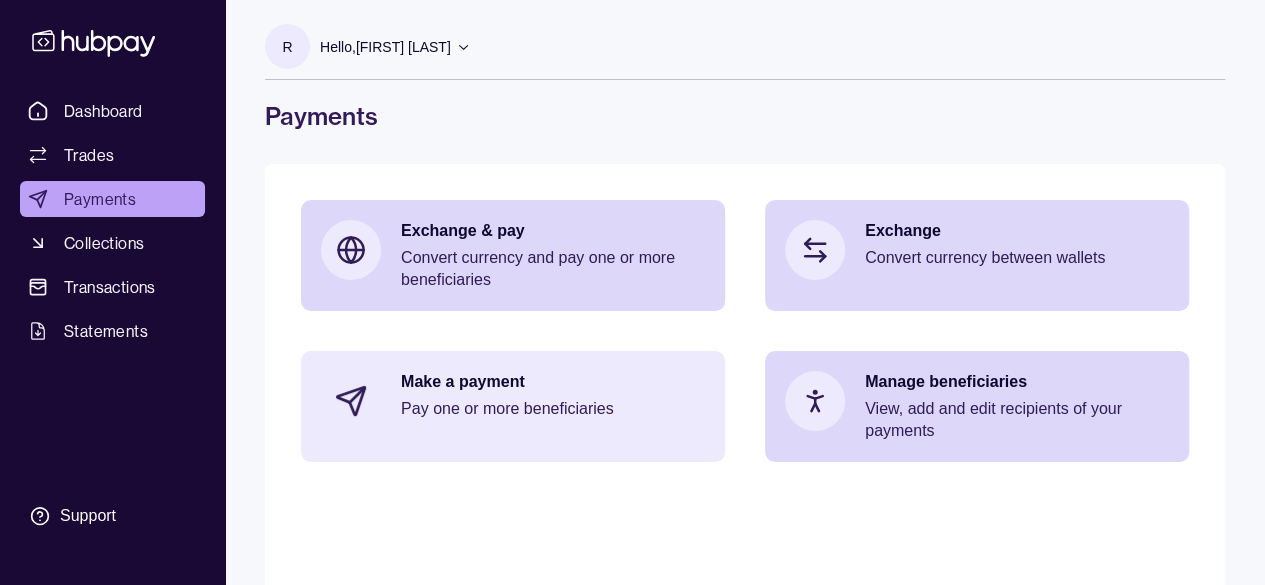click on "Make a payment" at bounding box center [553, 382] 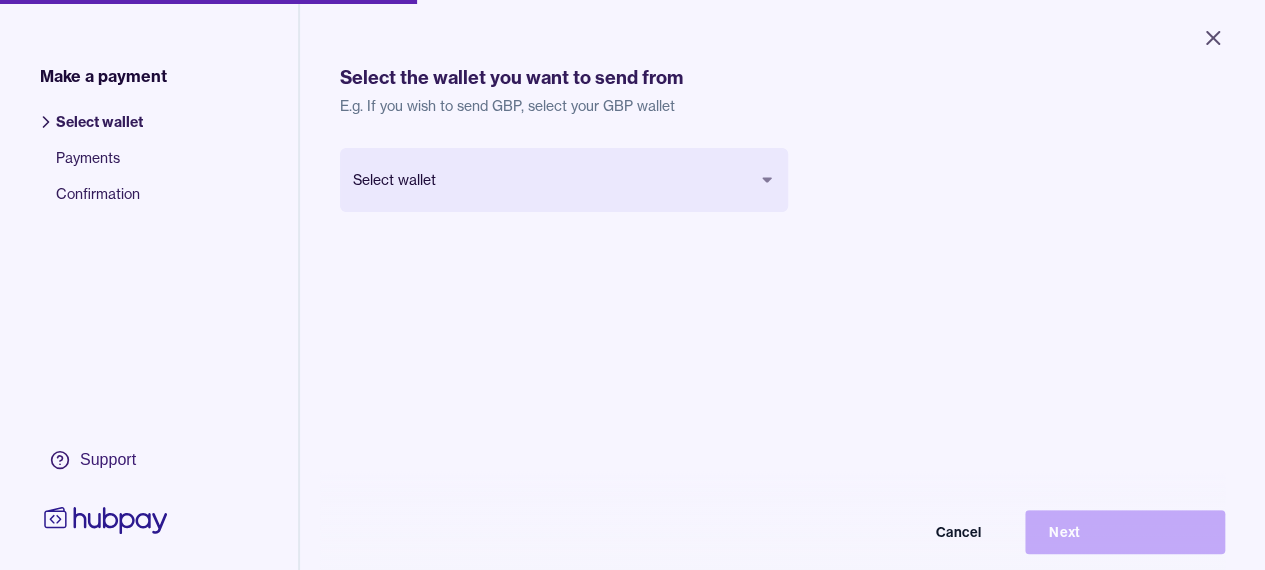 click on "Close Make a payment Select wallet Payments Confirmation Support Select the wallet you want to send from E.g. If you wish to send GBP, select your GBP wallet Select wallet Cancel Next Make a payment | Hubpay" at bounding box center [632, 285] 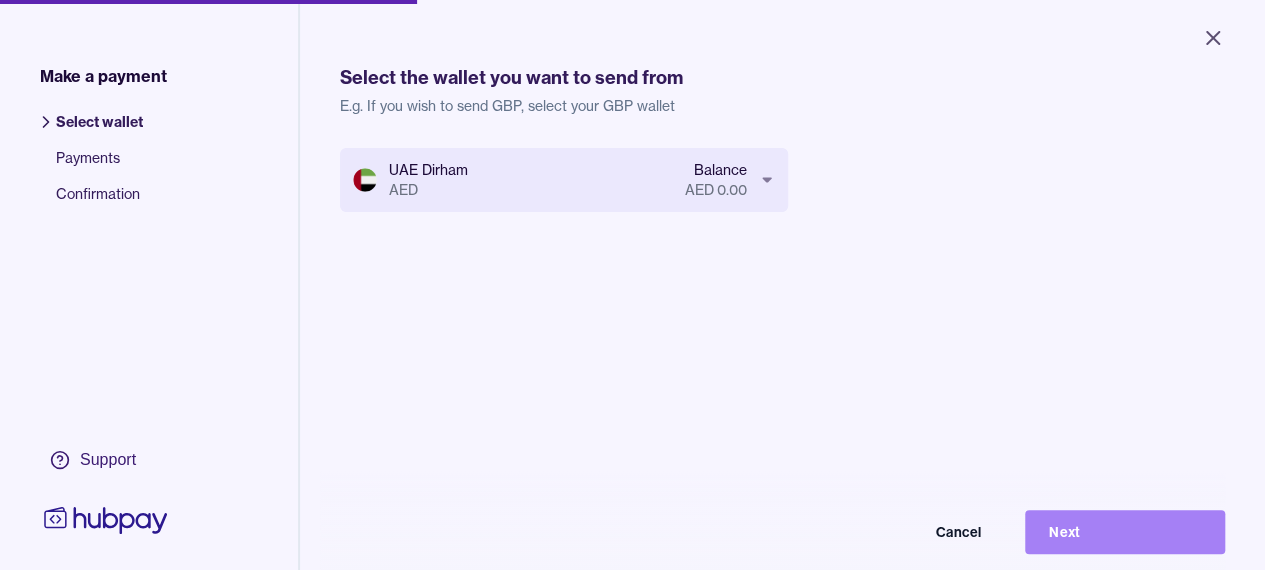 click on "Next" at bounding box center [1125, 532] 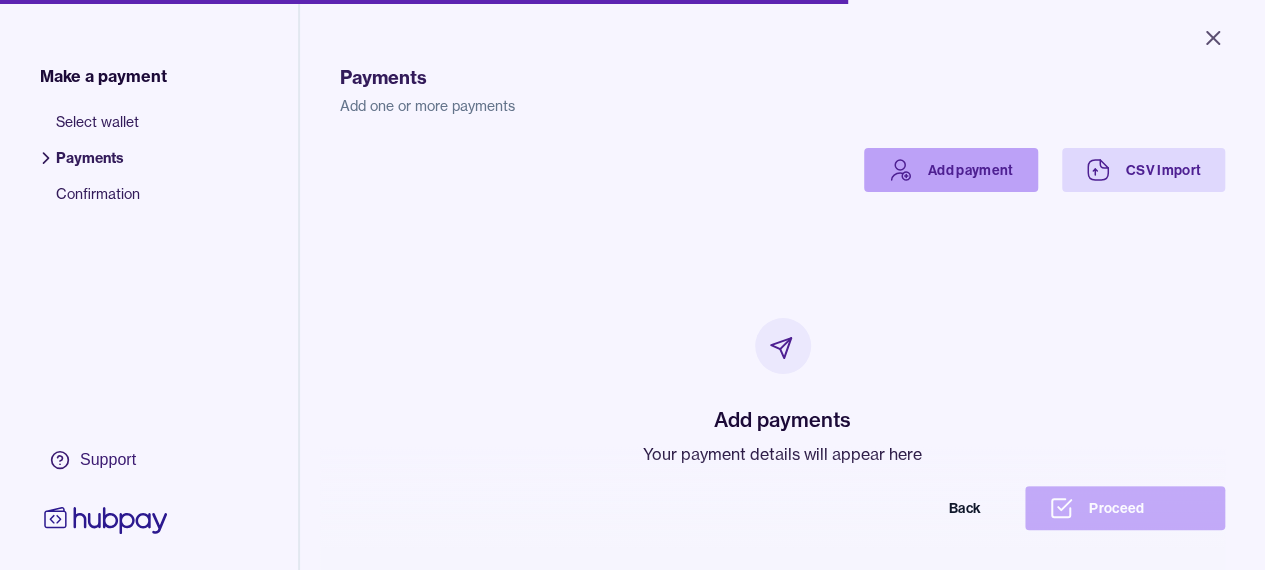 click on "Add payment" at bounding box center (951, 170) 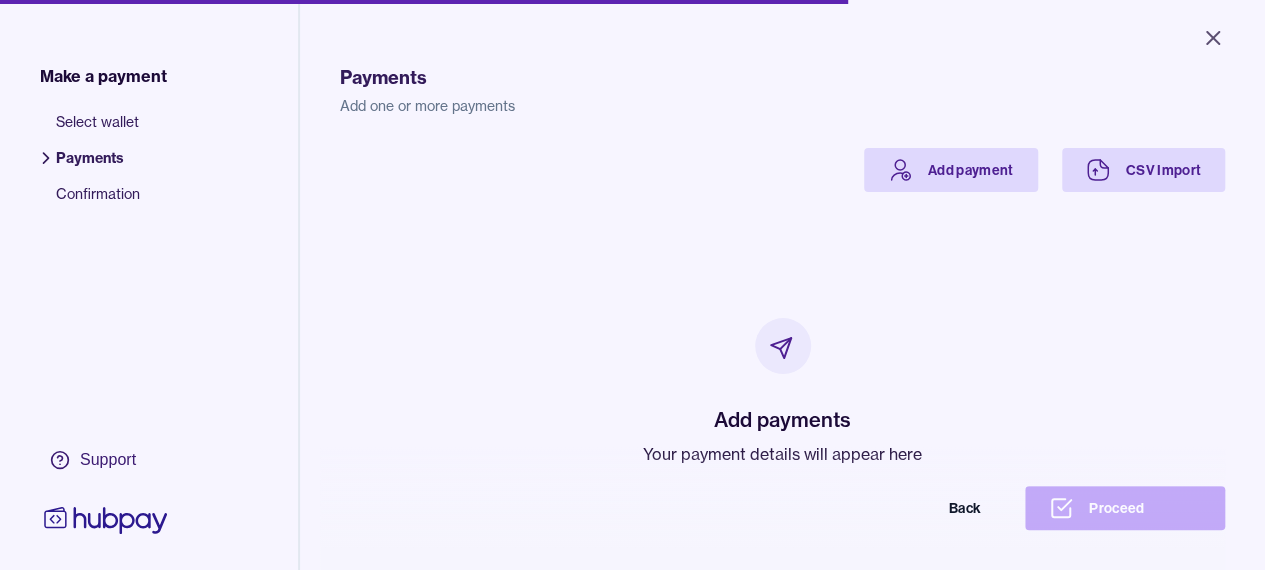 click on "Payments" at bounding box center (98, 166) 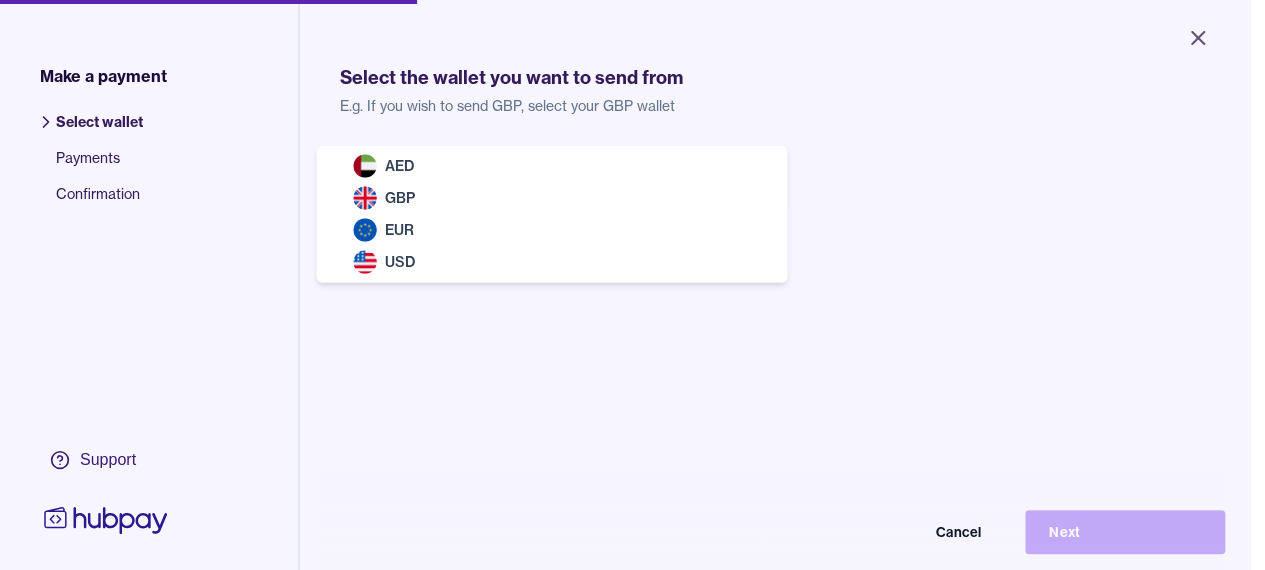 click on "Close Make a payment Select wallet Payments Confirmation Support Select the wallet you want to send from E.g. If you wish to send GBP, select your GBP wallet Select wallet Cancel Next Make a payment | Hubpay AED GBP EUR USD" at bounding box center (625, 285) 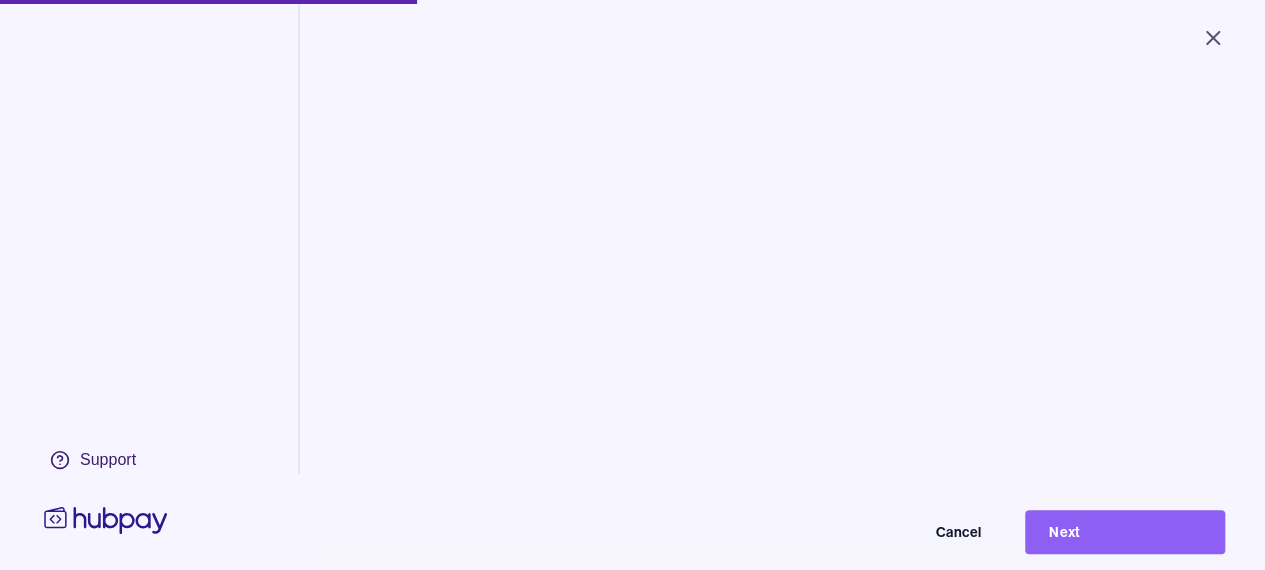 scroll, scrollTop: 0, scrollLeft: 0, axis: both 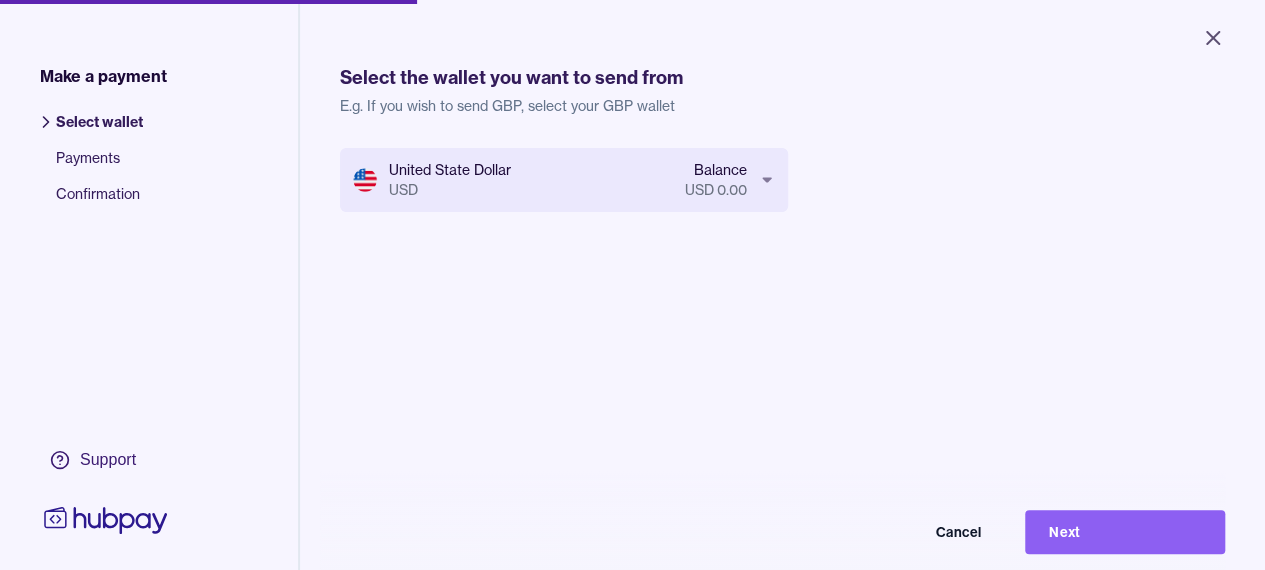 click on "Next" at bounding box center (1125, 532) 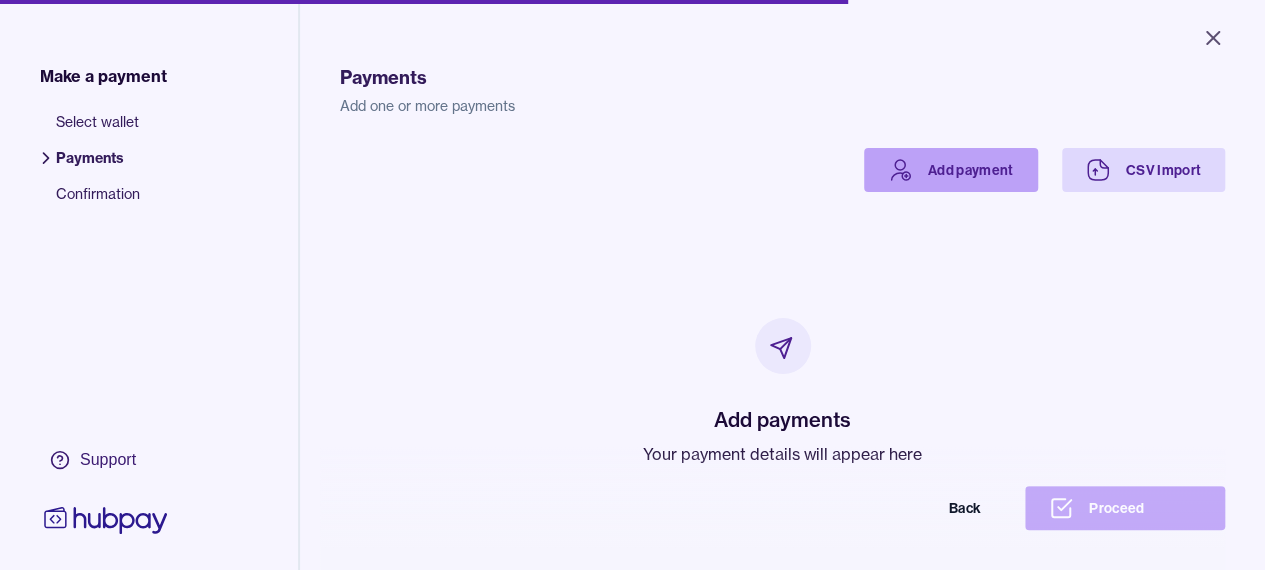 click on "Add payment" at bounding box center [951, 170] 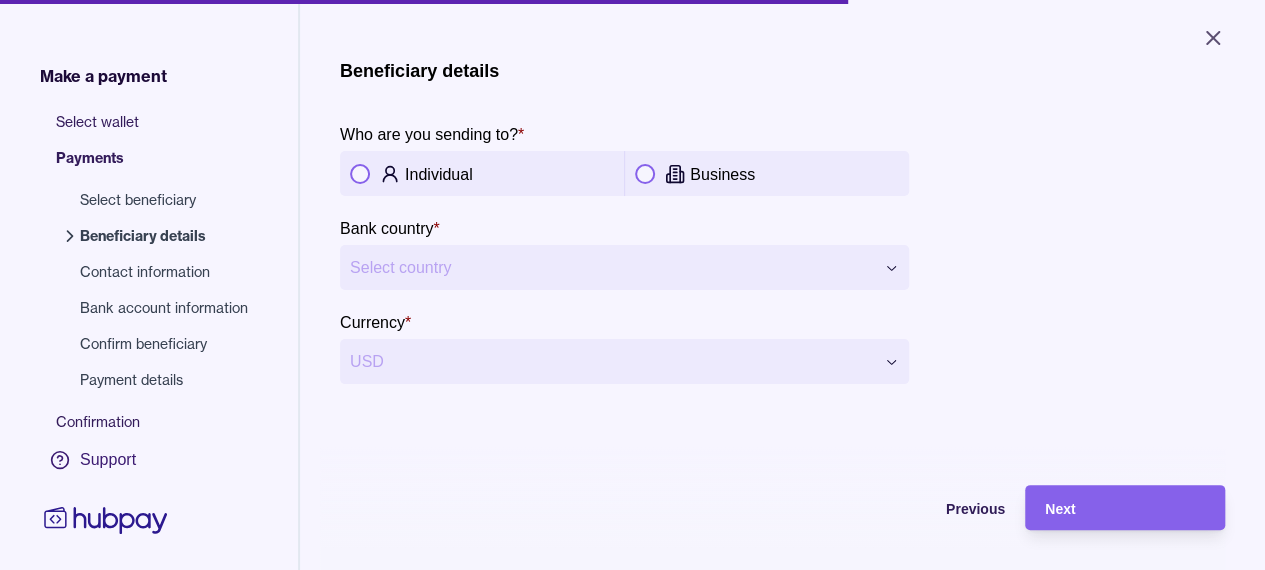 drag, startPoint x: 347, startPoint y: 163, endPoint x: 354, endPoint y: 171, distance: 10.630146 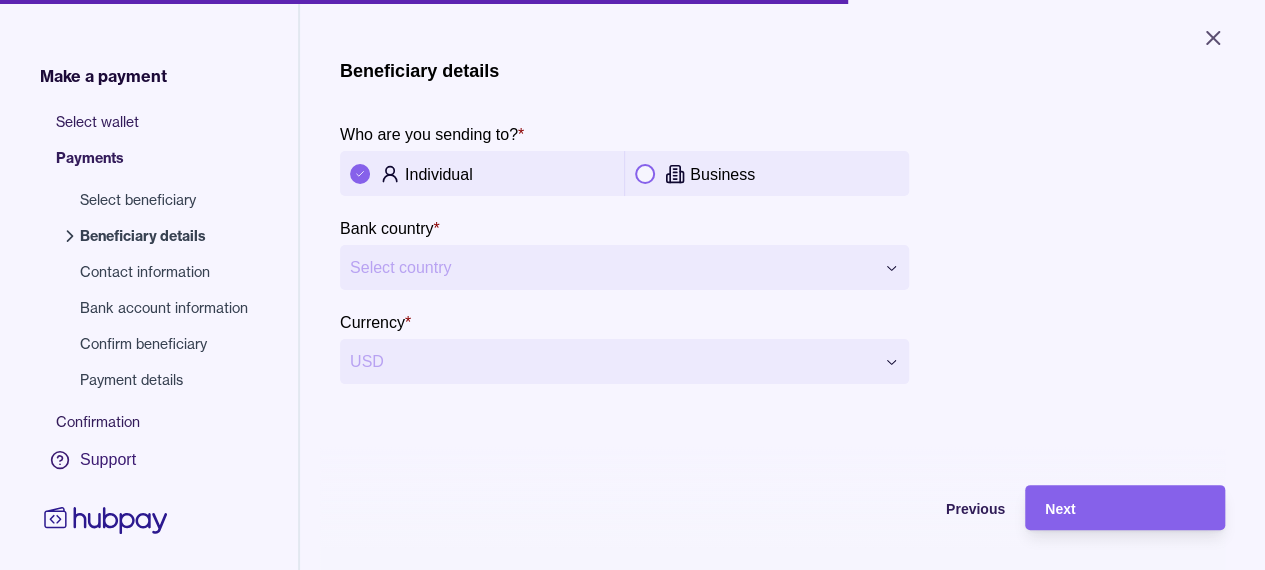 click on "**********" at bounding box center [632, 285] 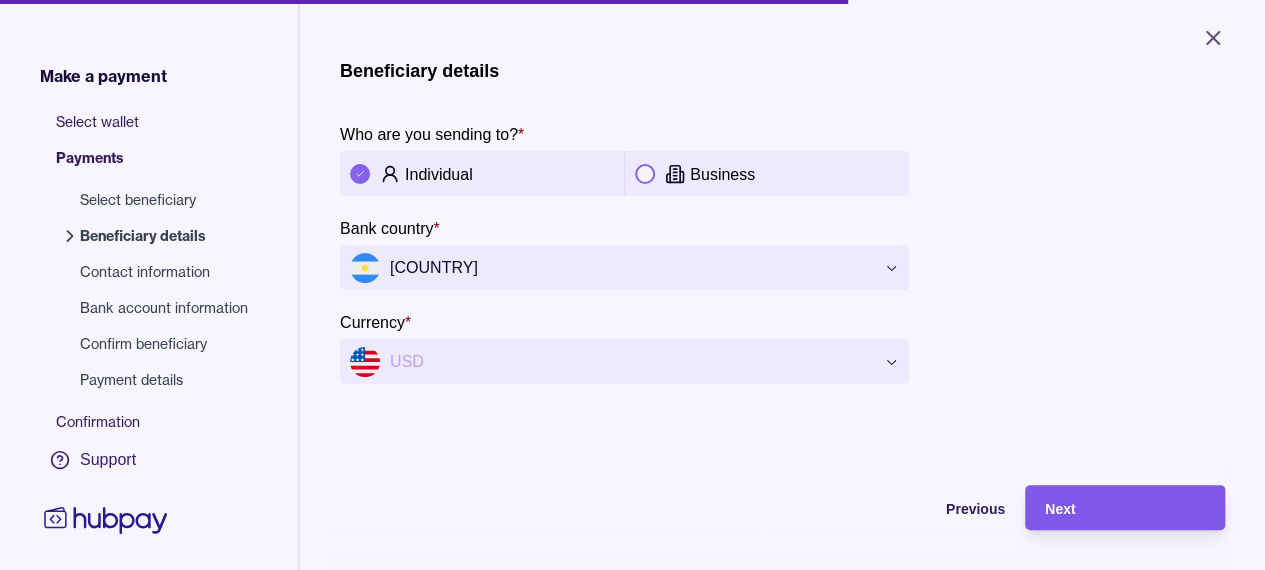 click on "Next" at bounding box center [1125, 508] 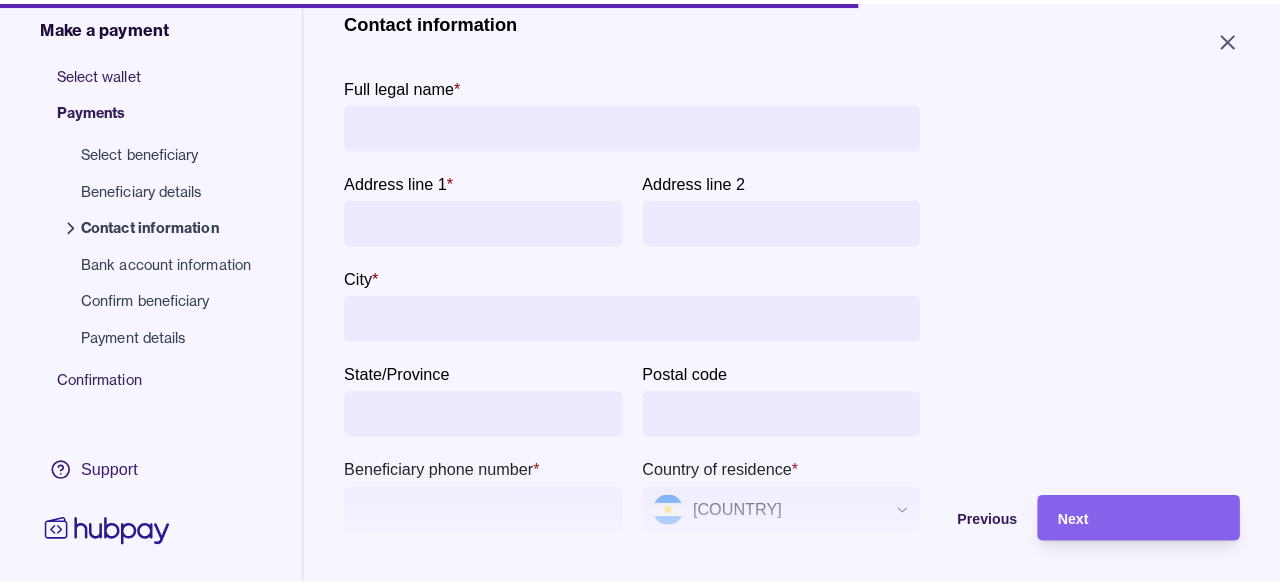 scroll, scrollTop: 0, scrollLeft: 0, axis: both 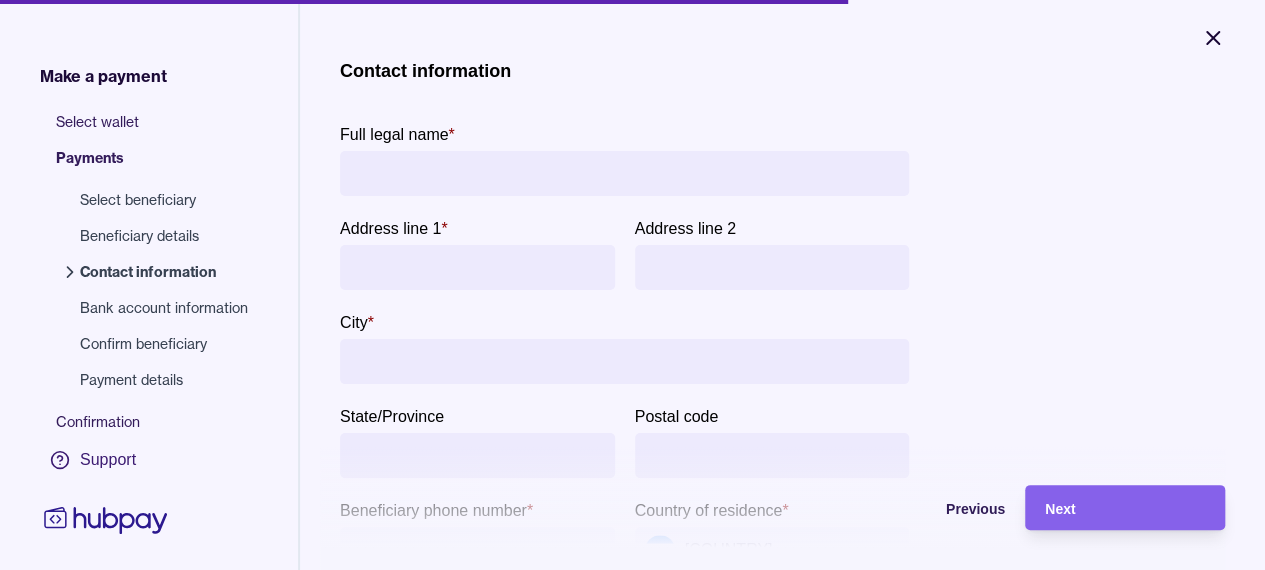 click 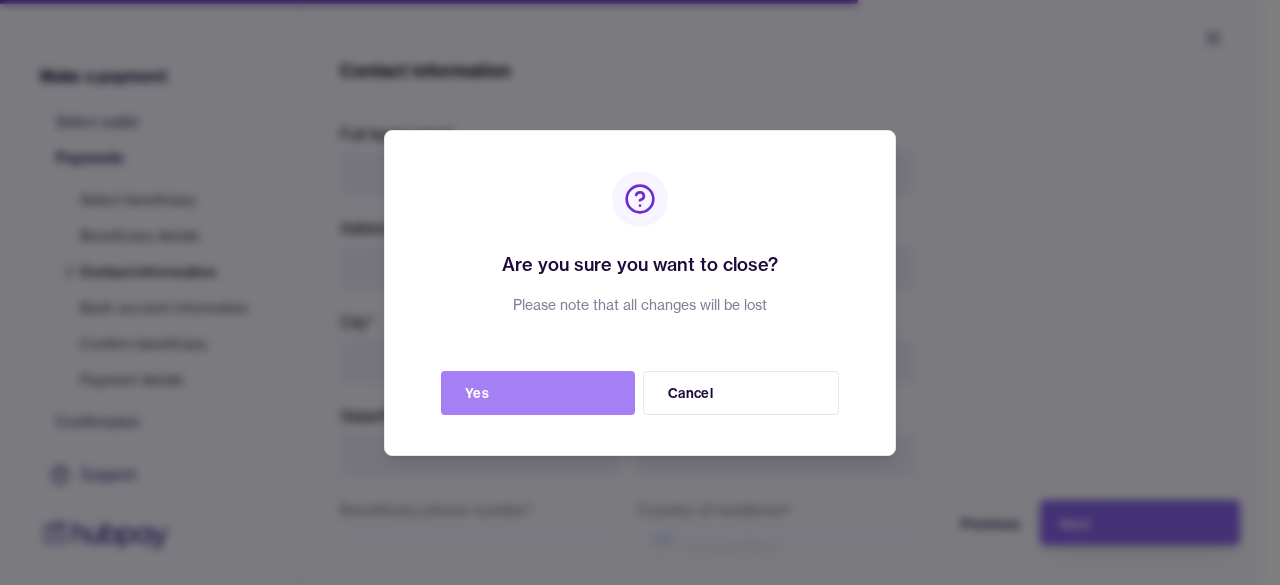 click on "Yes" at bounding box center [538, 393] 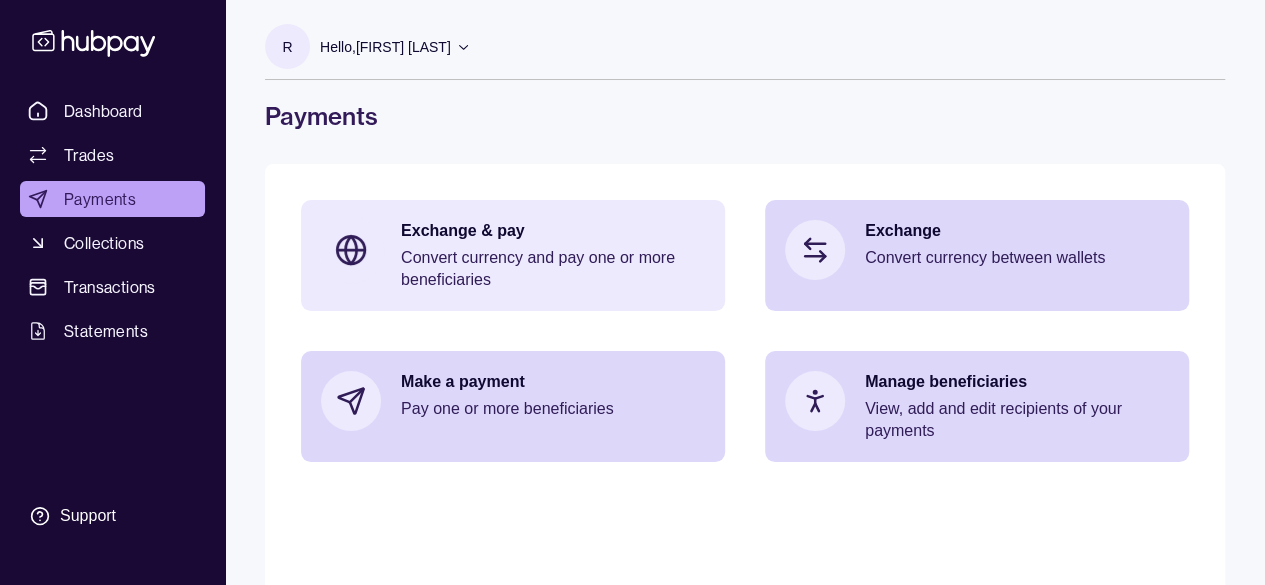 click on "Exchange & pay" at bounding box center [553, 231] 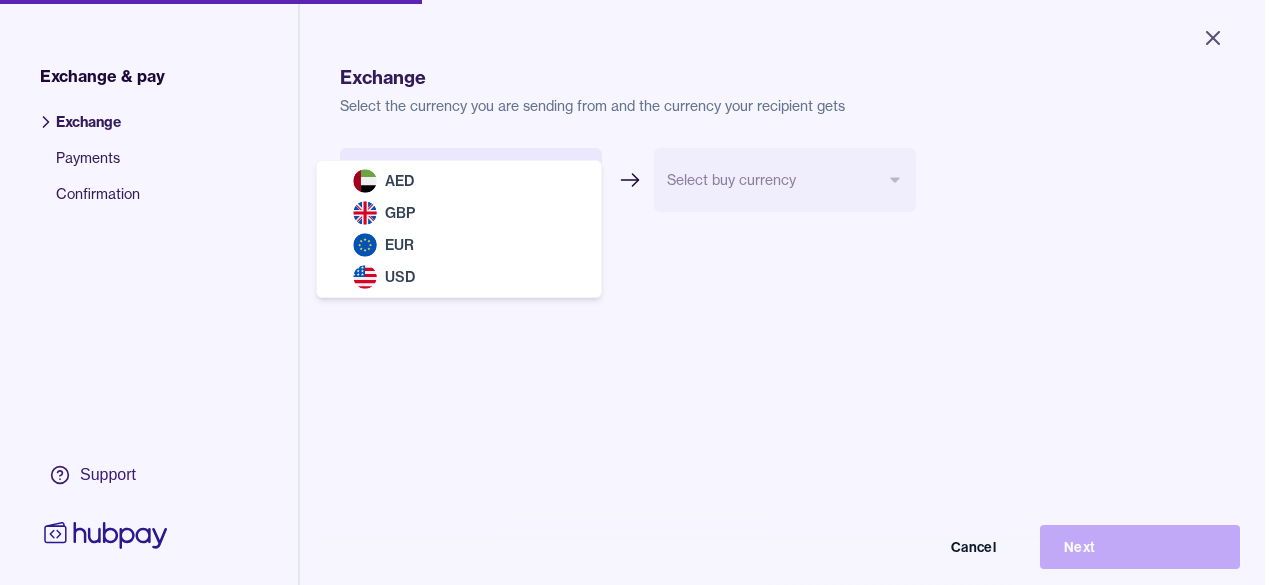 click on "Close Exchange & pay Exchange Payments Confirmation Support Exchange Select the currency you are sending from and the currency your recipient gets Select sell currency *** *** *** *** Select buy currency Cancel Next Exchange & pay | Hubpay AED GBP EUR USD" at bounding box center [632, 292] 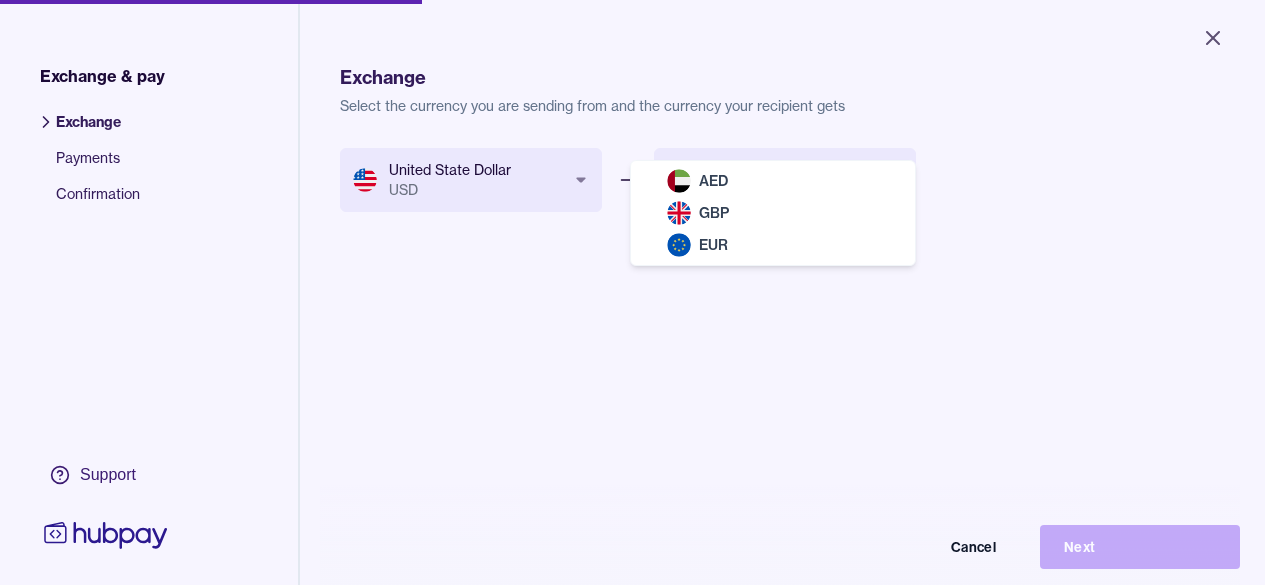 click on "Close Exchange & pay Exchange Payments Confirmation Support Exchange Select the currency you are sending from and the currency your recipient gets United State Dollar USD *** *** *** *** Select buy currency *** *** *** Cancel Next Exchange & pay | Hubpay AED GBP EUR" at bounding box center [632, 292] 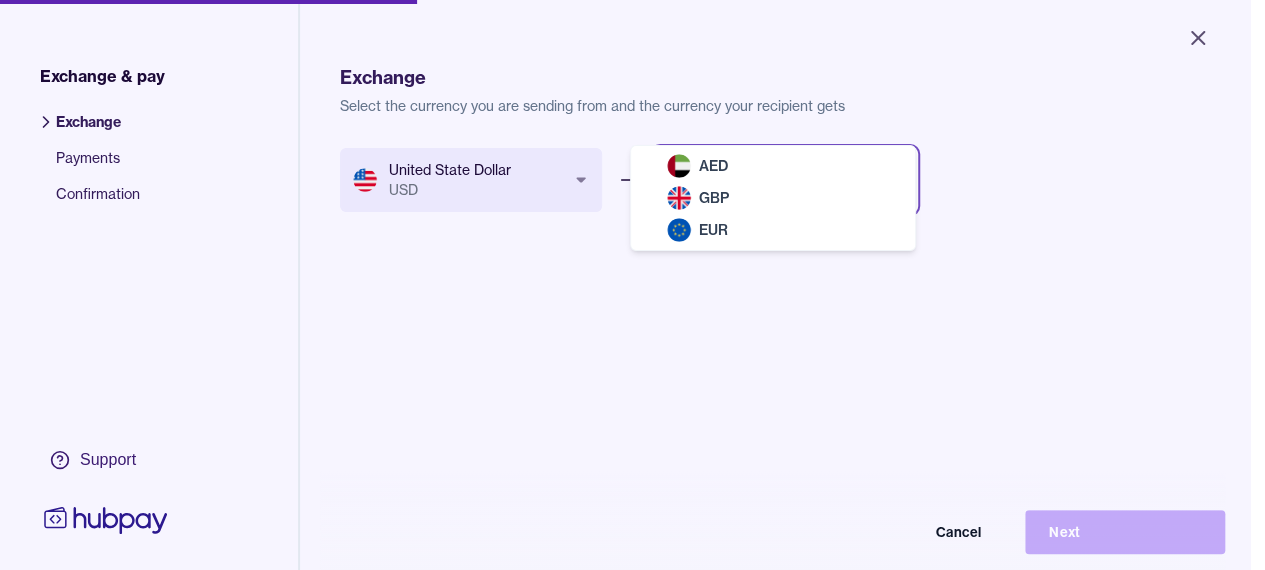 click on "Close Exchange & pay Exchange Payments Confirmation Support Exchange Select the currency you are sending from and the currency your recipient gets United State Dollar USD *** *** *** *** Select buy currency *** *** *** Cancel Next Exchange & pay | Hubpay AED GBP EUR" at bounding box center (632, 285) 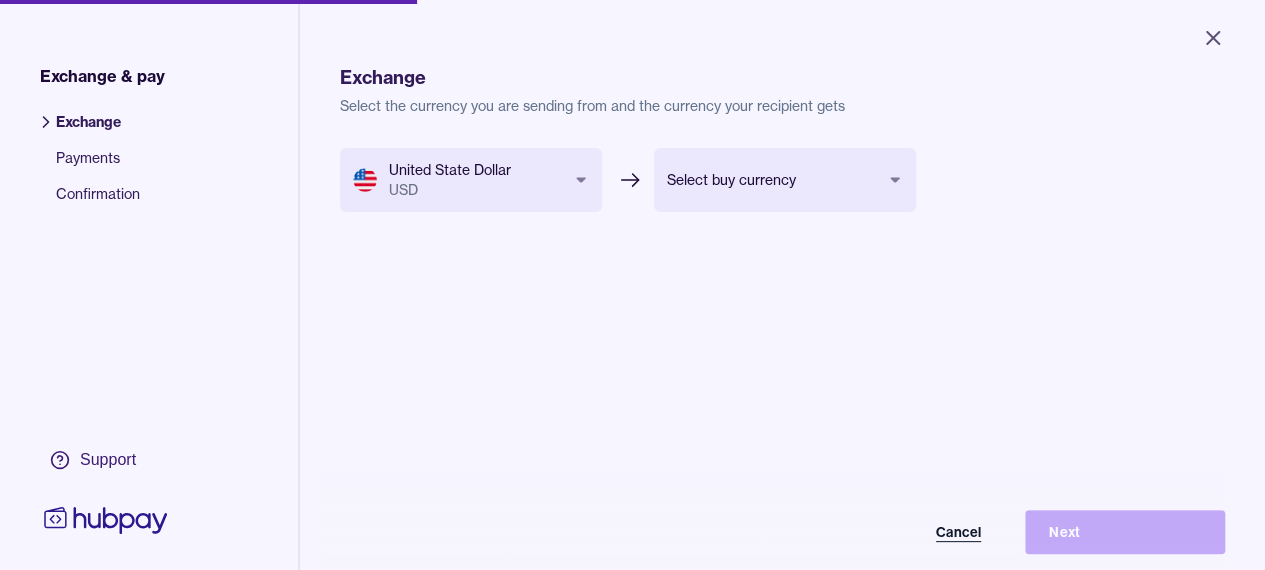 click on "Cancel" at bounding box center (905, 532) 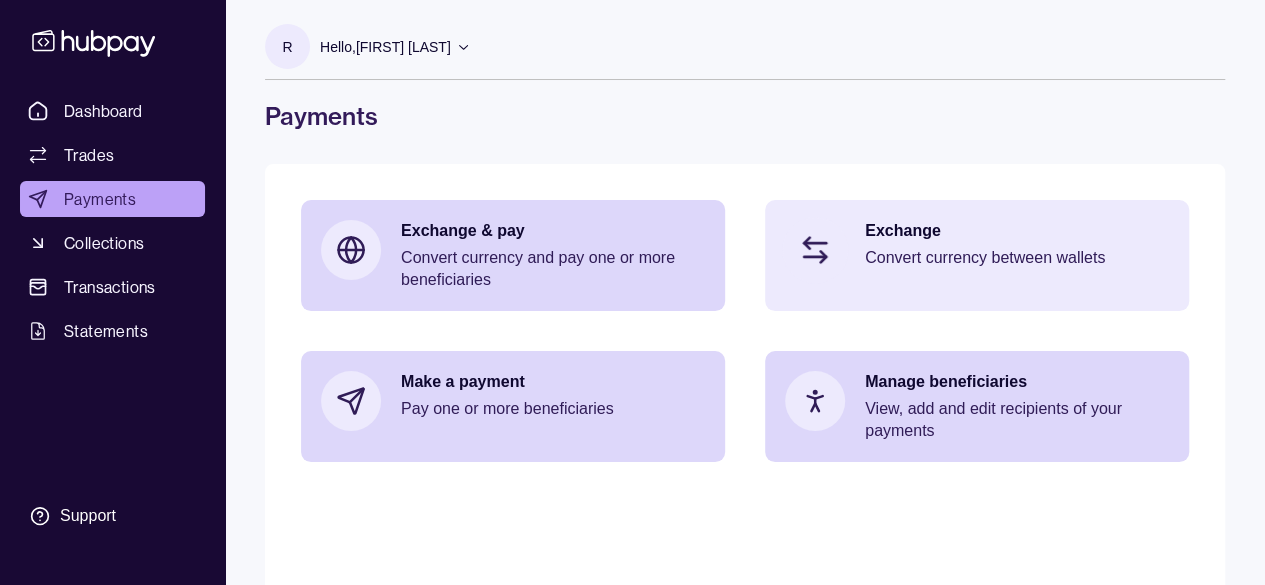 click on "Convert currency between wallets" at bounding box center (1017, 258) 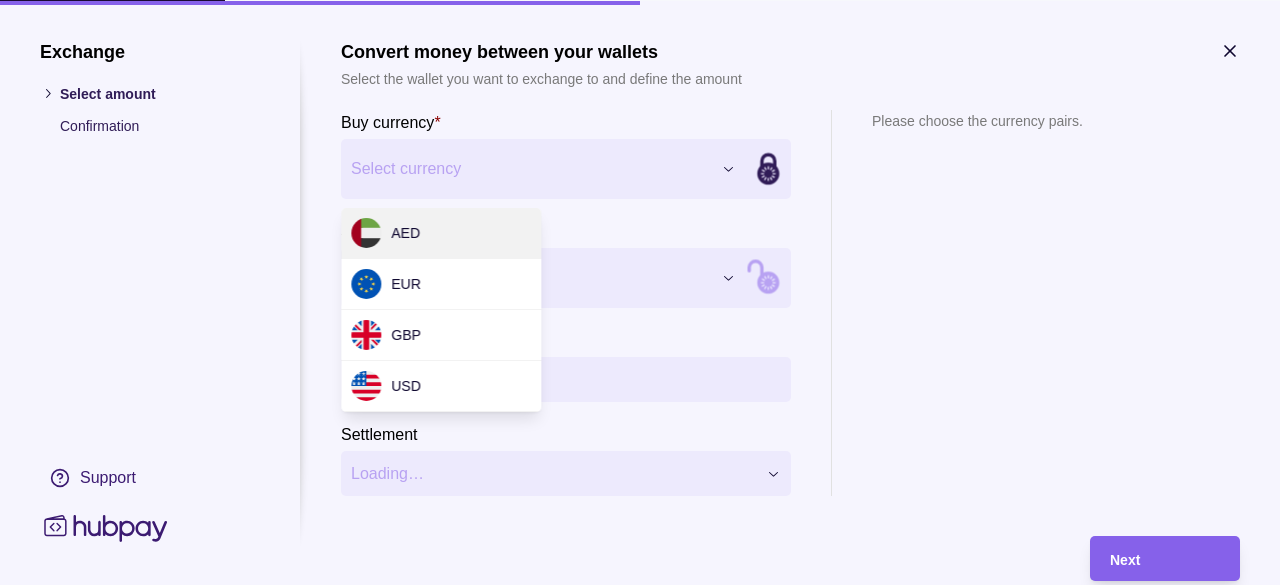 click on "Dashboard Trades Payments Collections Transactions Statements Support R Hello, [FIRST] [LAST] Instaco Corporate Services LLC Change account Account Terms and conditions Privacy policy Sign out Payments Exchange & pay Convert currency and pay one or more beneficiaries Exchange Convert currency between wallets Make a payment Pay one or more beneficiaries Manage beneficiaries View, add and edit recipients of your payments Payments | Hubpay Exchange Select amount Confirmation Support Convert money between your wallets Select the wallet you want to exchange to and define the amount Buy currency * Select currency *** *** *** *** Sell currency * Select currency *** *** *** *** Buy amount * Settlement Loading… Please choose the currency pairs. Next AED EUR GBP USD" at bounding box center [640, 334] 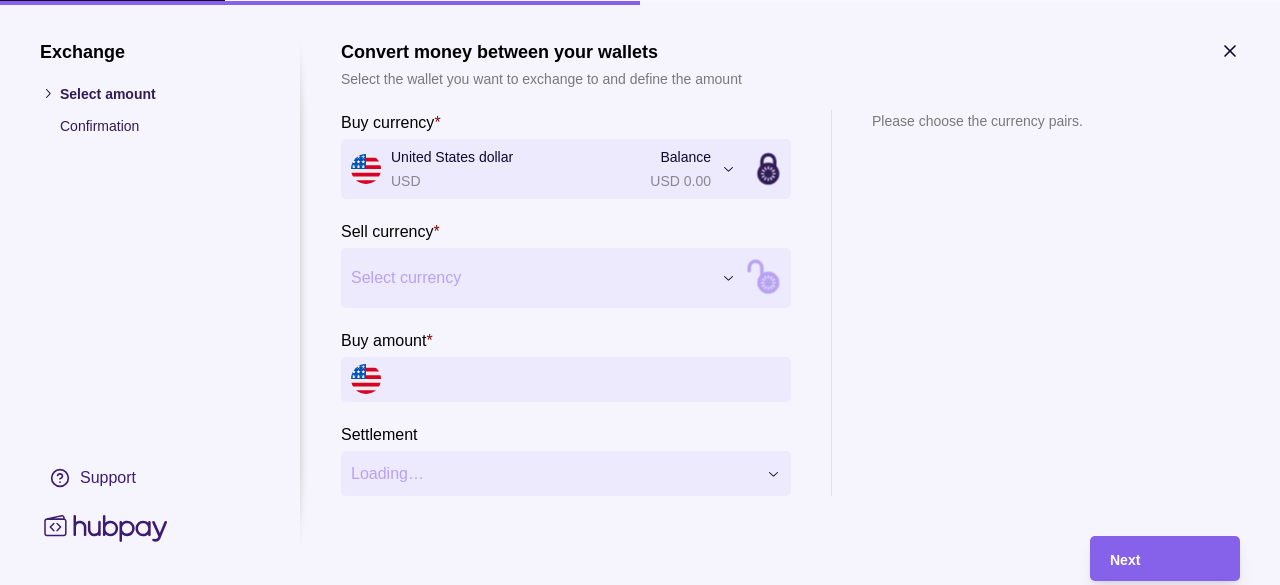 click on "Dashboard Trades Payments Collections Transactions Statements Support R Hello, [FIRST] [LAST] Instaco Corporate Services LLC Change account Account Terms and conditions Privacy policy Sign out Payments Exchange & pay Convert currency and pay one or more beneficiaries Exchange Convert currency between wallets Make a payment Pay one or more beneficiaries Manage beneficiaries View, add and edit recipients of your payments Payments | Hubpay Exchange Select amount Confirmation Support Convert money between your wallets Select the wallet you want to exchange to and define the amount Buy currency * United States dollar USD Balance USD 0.00 *** *** *** *** Sell currency * Select currency *** *** *** *** Buy amount * Settlement Loading… Please choose the currency pairs. Next" at bounding box center (640, 334) 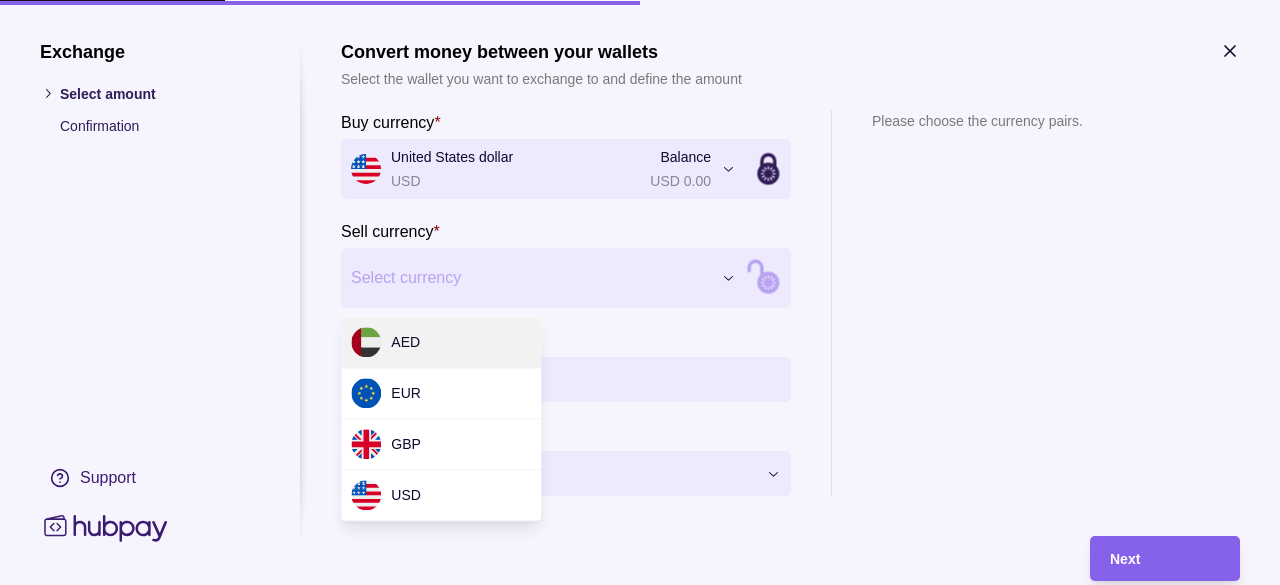 click on "Dashboard Trades Payments Collections Transactions Statements Support R Hello,  [FIRST] [LAST] Instaco Corporate Services LLC Change account Account Terms and conditions Privacy policy Sign out Payments Exchange  & pay Convert currency and pay one or more beneficiaries Exchange Convert currency between wallets Make a payment Pay one or more beneficiaries Manage beneficiaries View, add and edit recipients of your payments Payments | Hubpay Exchange Select amount Confirmation Support Convert money between your wallets Select the wallet you want to exchange to and define the amount Buy currency  * Select currency *** *** *** *** Sell currency  * Select currency *** *** *** *** Buy amount  * Settlement Loading… Please choose the currency pairs. Next AED EUR GBP USD" at bounding box center (640, 334) 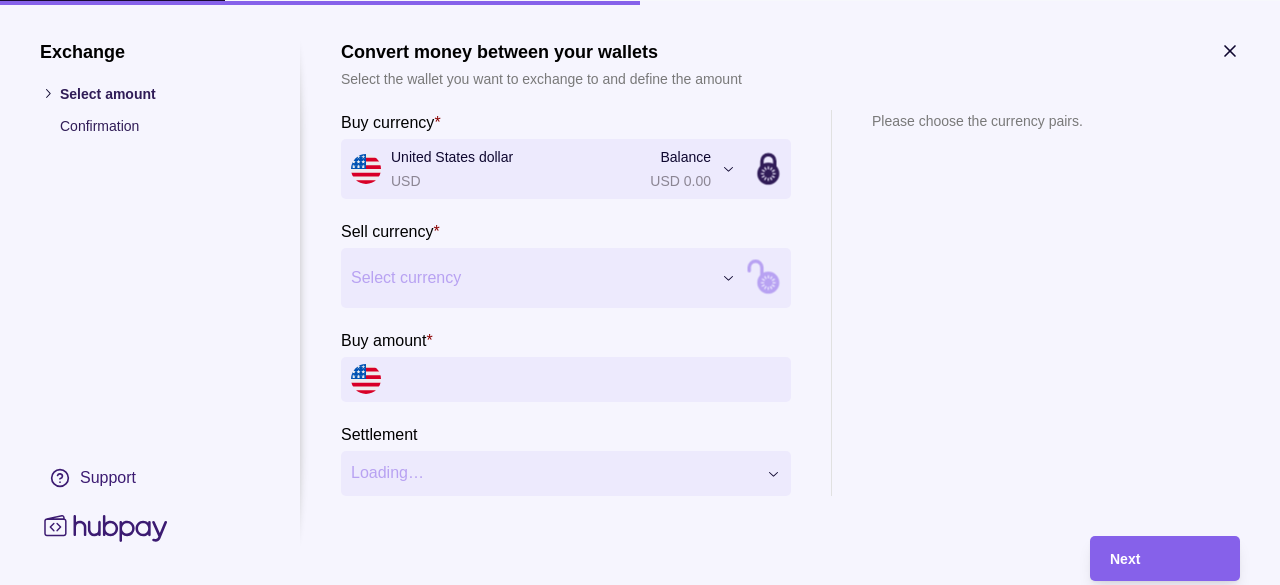 click on "Buy amount  *" at bounding box center (586, 378) 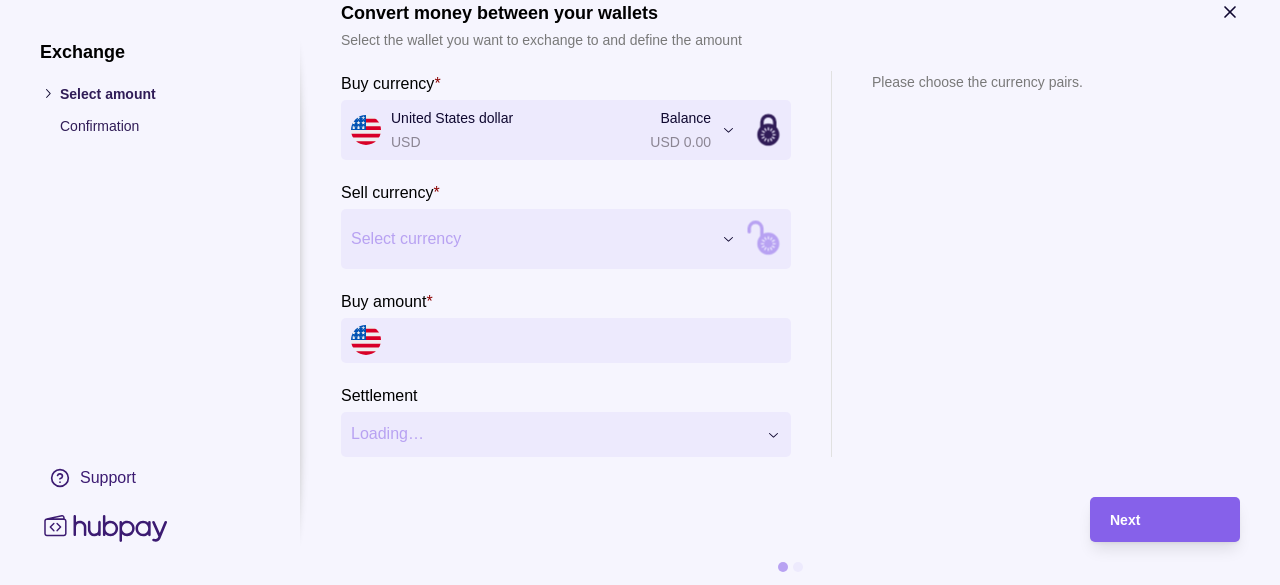 scroll, scrollTop: 60, scrollLeft: 0, axis: vertical 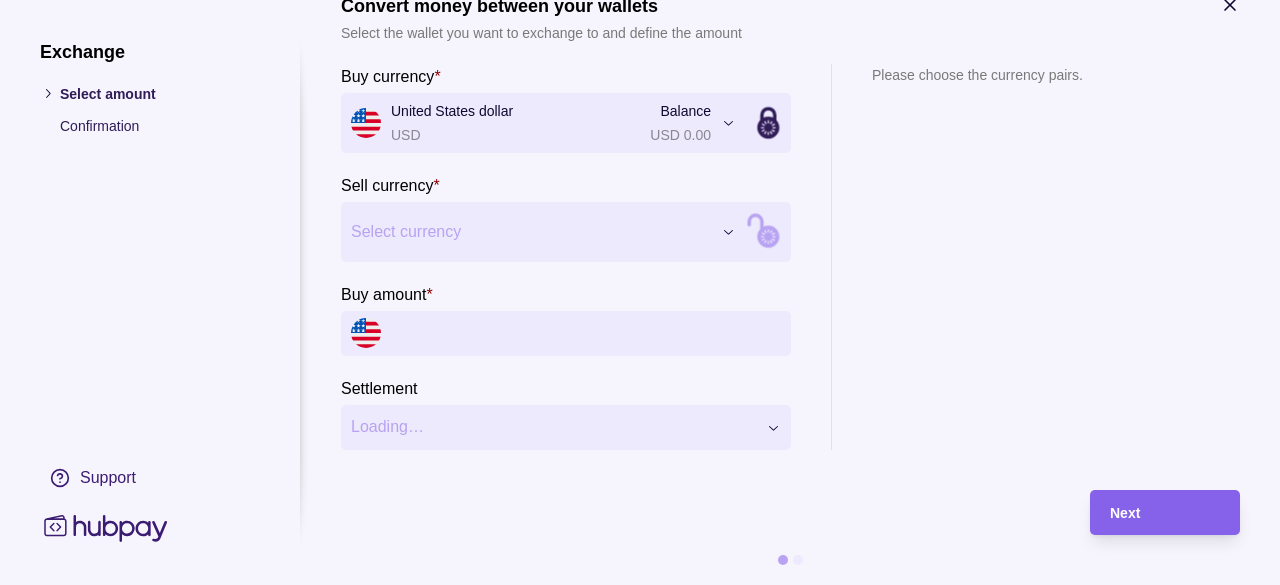 click on "Dashboard Trades Payments Collections Transactions Statements Support R Hello, [FIRST] [LAST] Instaco Corporate Services LLC Change account Account Terms and conditions Privacy policy Sign out Payments Exchange & pay Convert currency and pay one or more beneficiaries Exchange Convert currency between wallets Make a payment Pay one or more beneficiaries Manage beneficiaries View, add and edit recipients of your payments Payments | Hubpay Exchange Select amount Confirmation Support Convert money between your wallets Select the wallet you want to exchange to and define the amount Buy currency * United States dollar USD Balance USD 0.00 *** *** *** *** Sell currency * Select currency *** *** *** *** Buy amount * Settlement Loading… Please choose the currency pairs. Next" at bounding box center [640, 334] 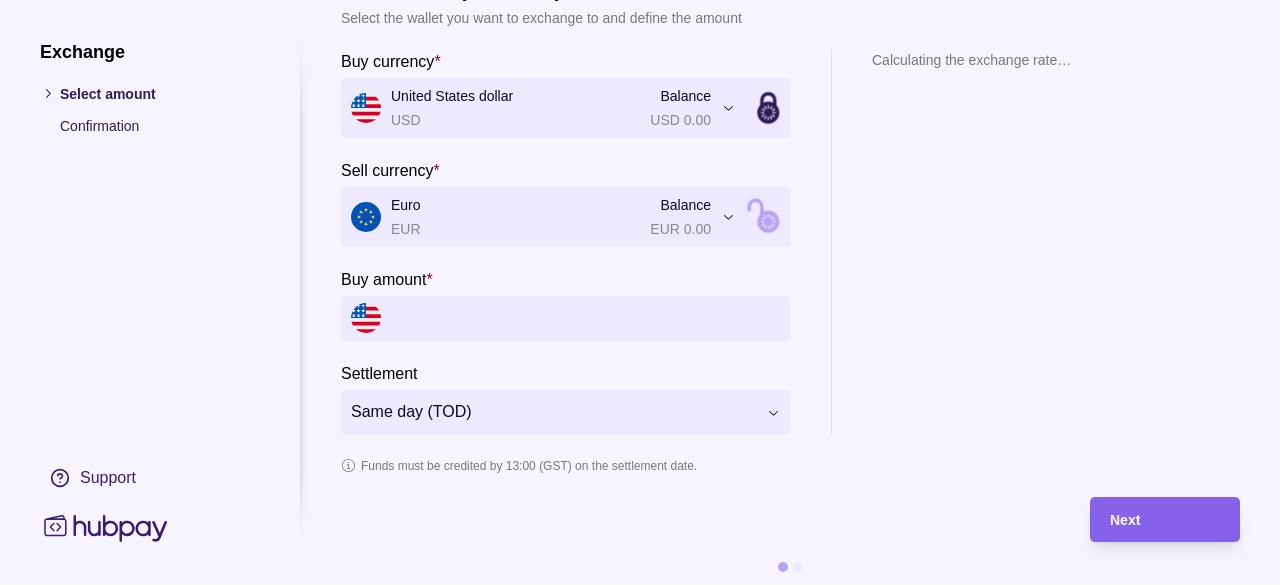 click on "Buy amount  *" at bounding box center (586, 318) 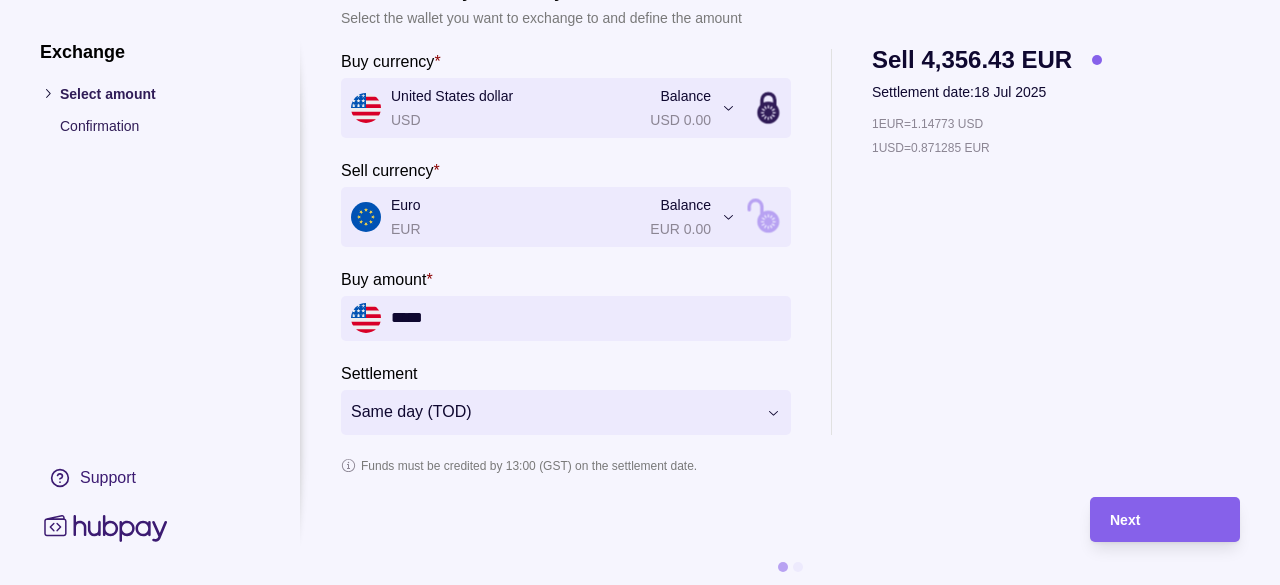 scroll, scrollTop: 0, scrollLeft: 0, axis: both 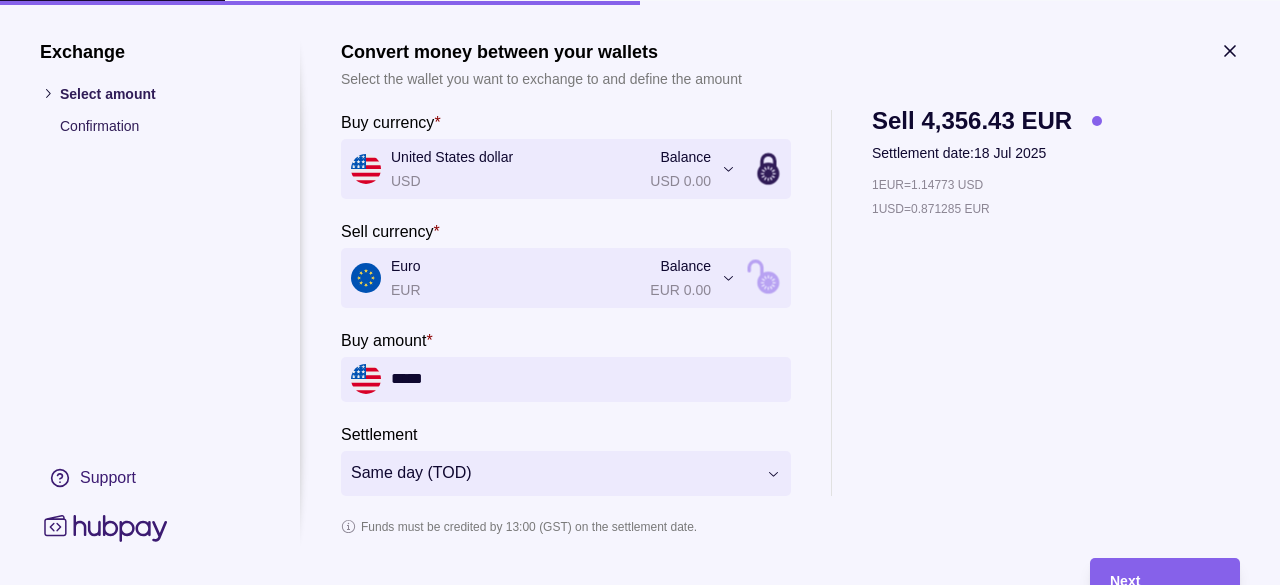 type on "*****" 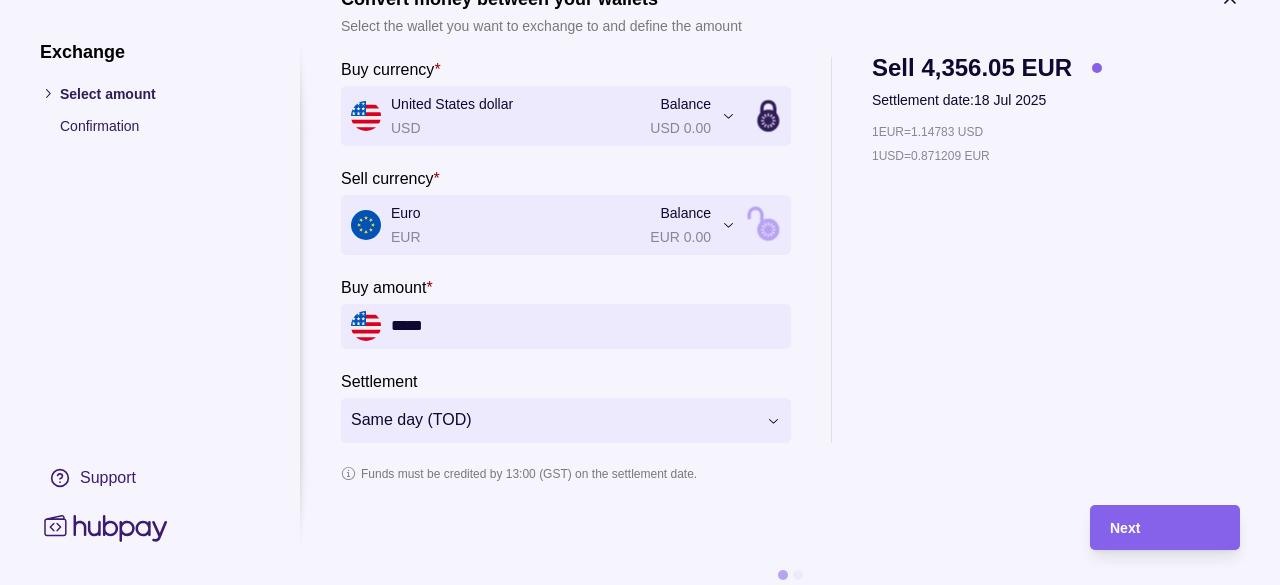 scroll, scrollTop: 0, scrollLeft: 0, axis: both 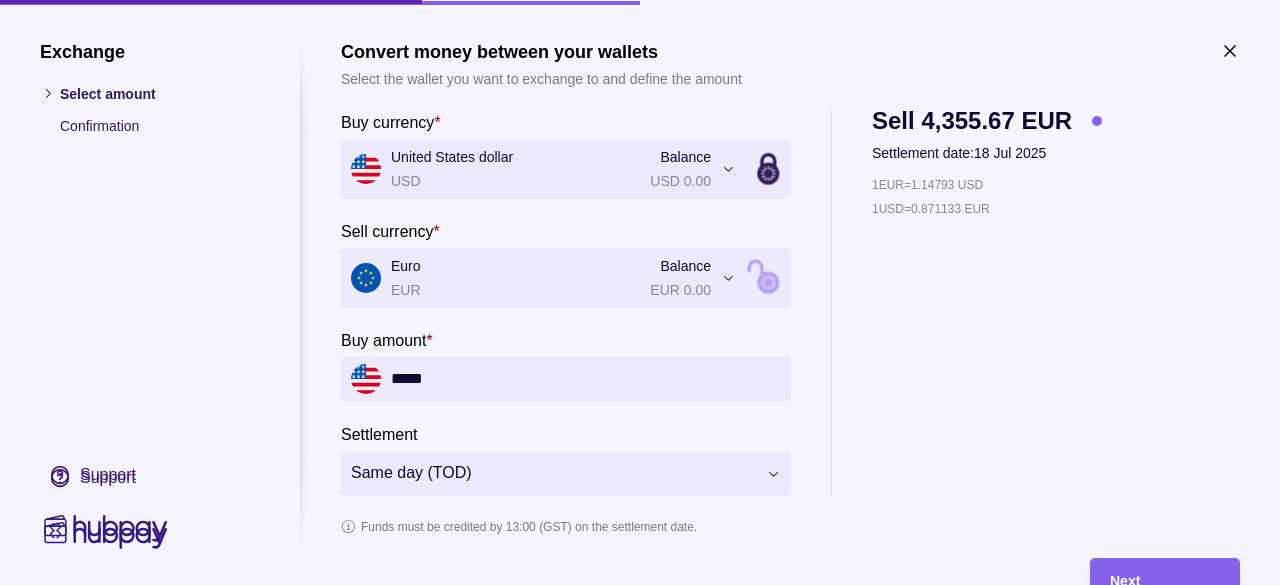 click on "Select amount Confirmation" at bounding box center [150, 109] 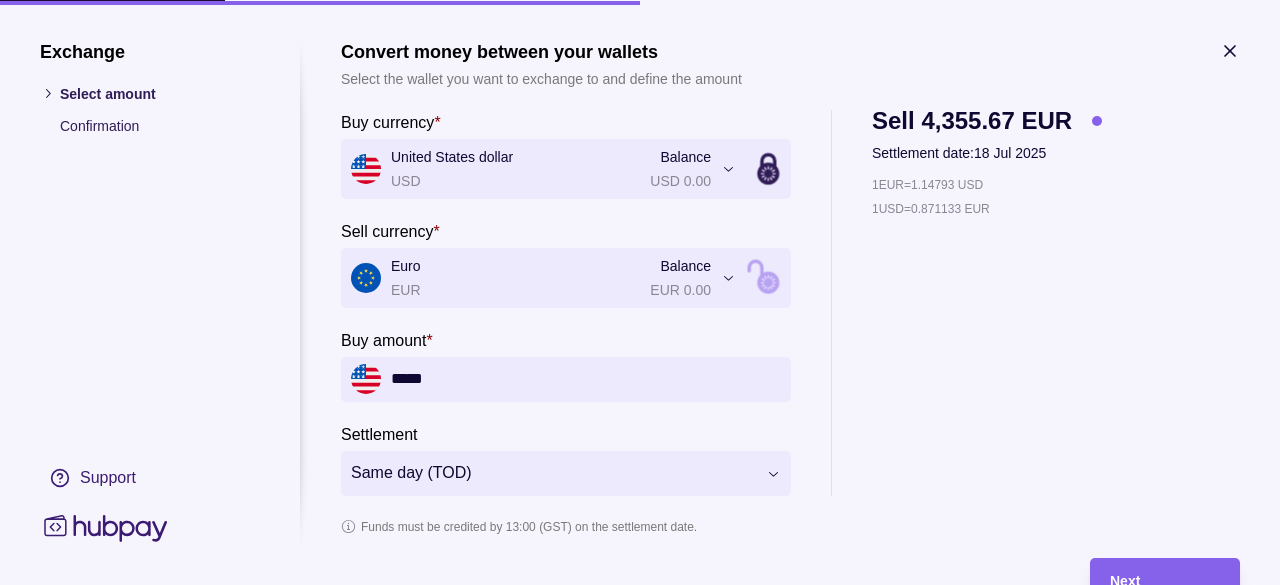 click 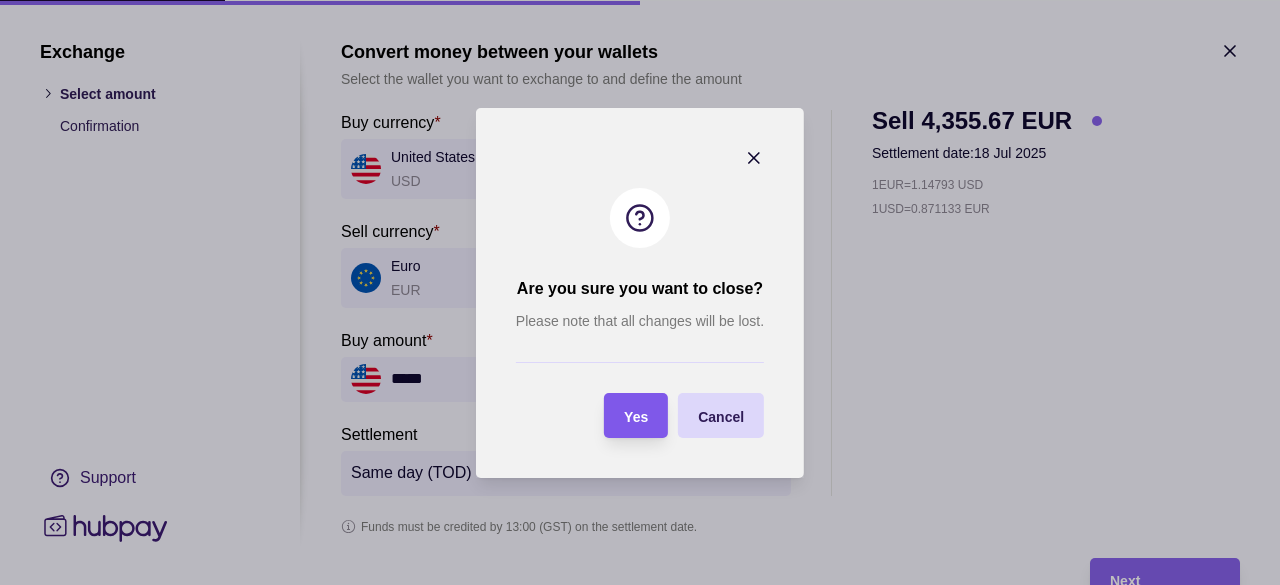 click on "Yes" at bounding box center (636, 416) 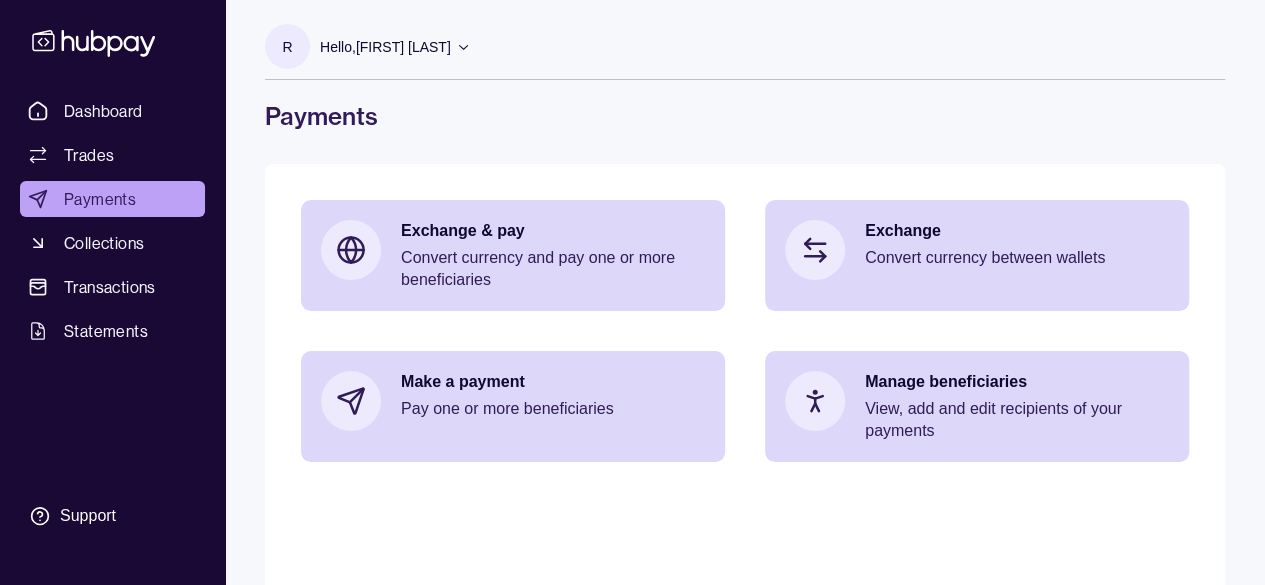 click on "Payments" at bounding box center [100, 199] 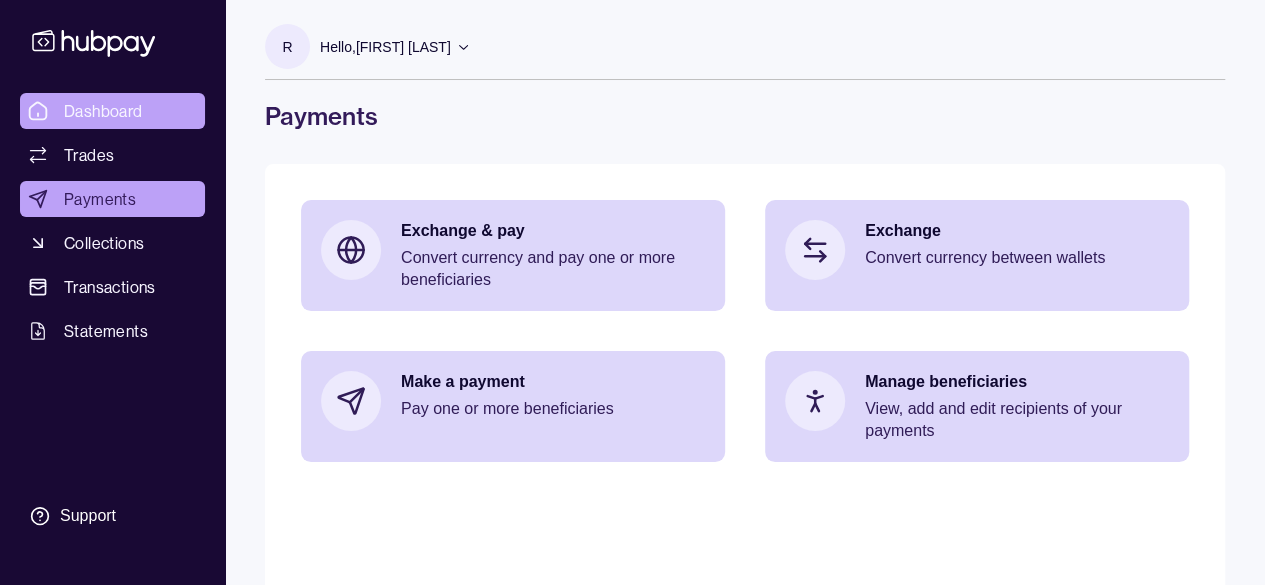 click on "Dashboard" at bounding box center [103, 111] 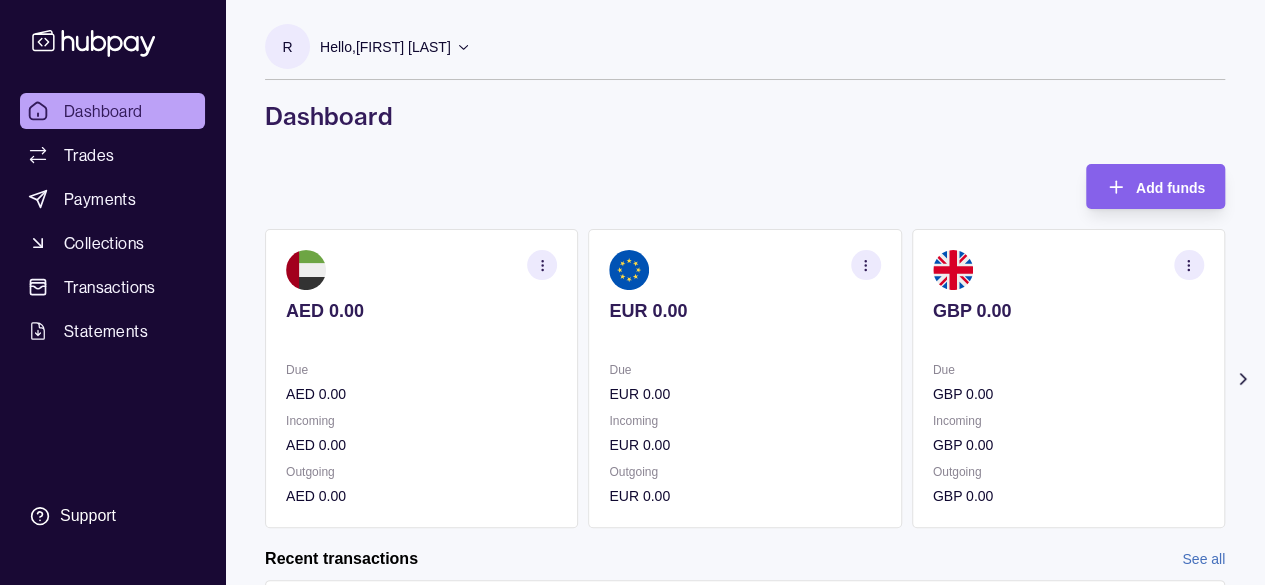 click 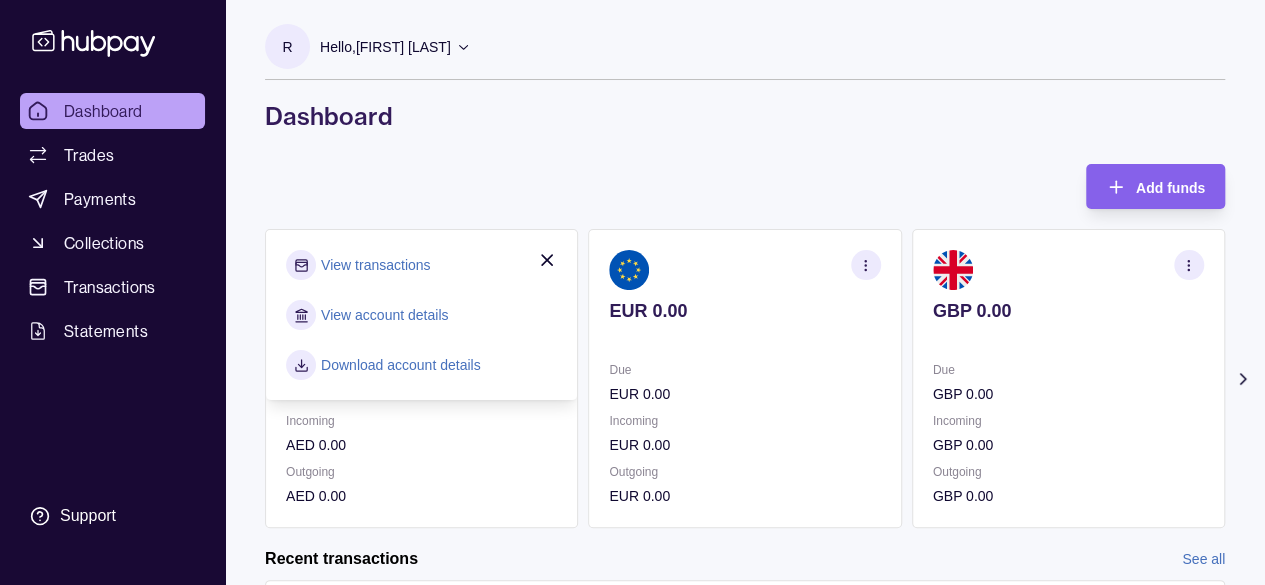 click on "View account details" at bounding box center (384, 315) 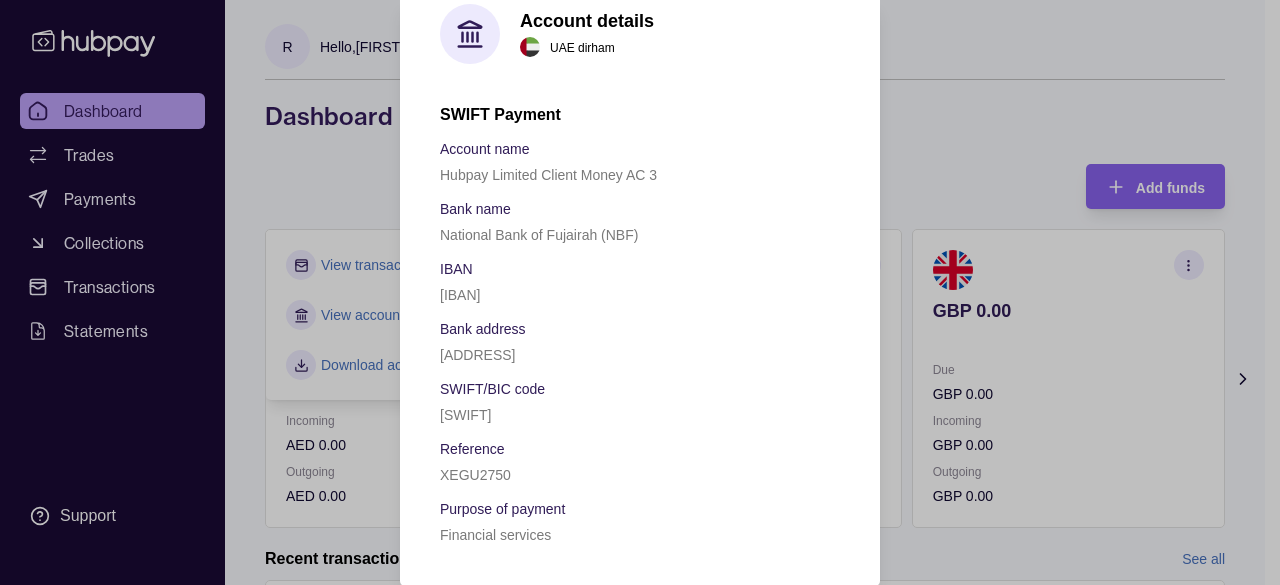 scroll, scrollTop: 0, scrollLeft: 0, axis: both 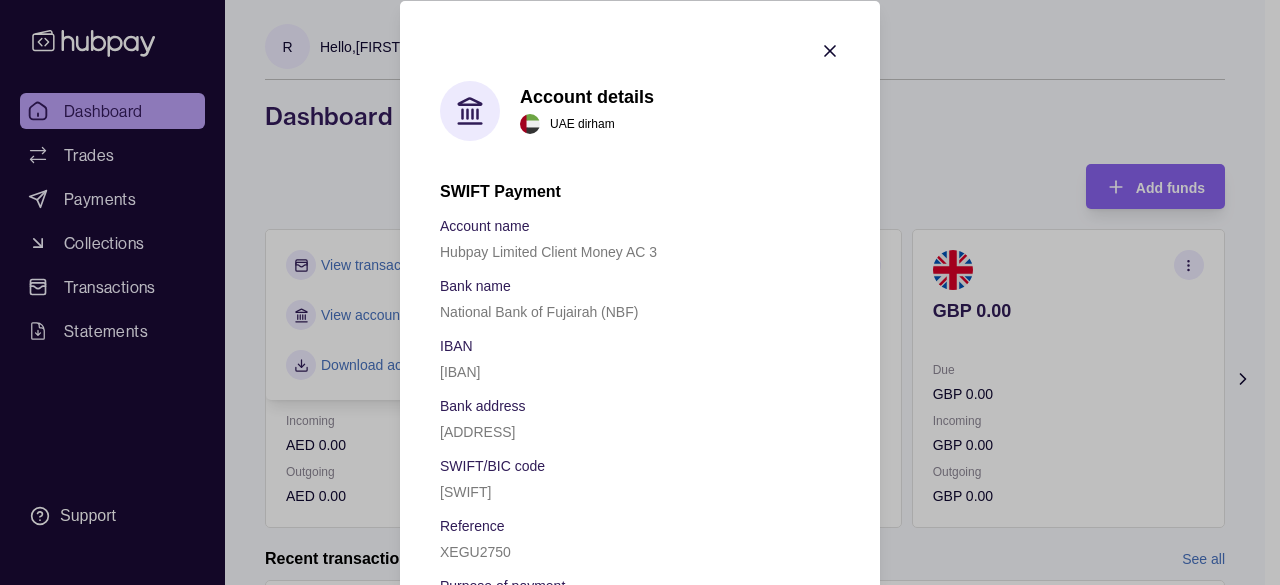 click 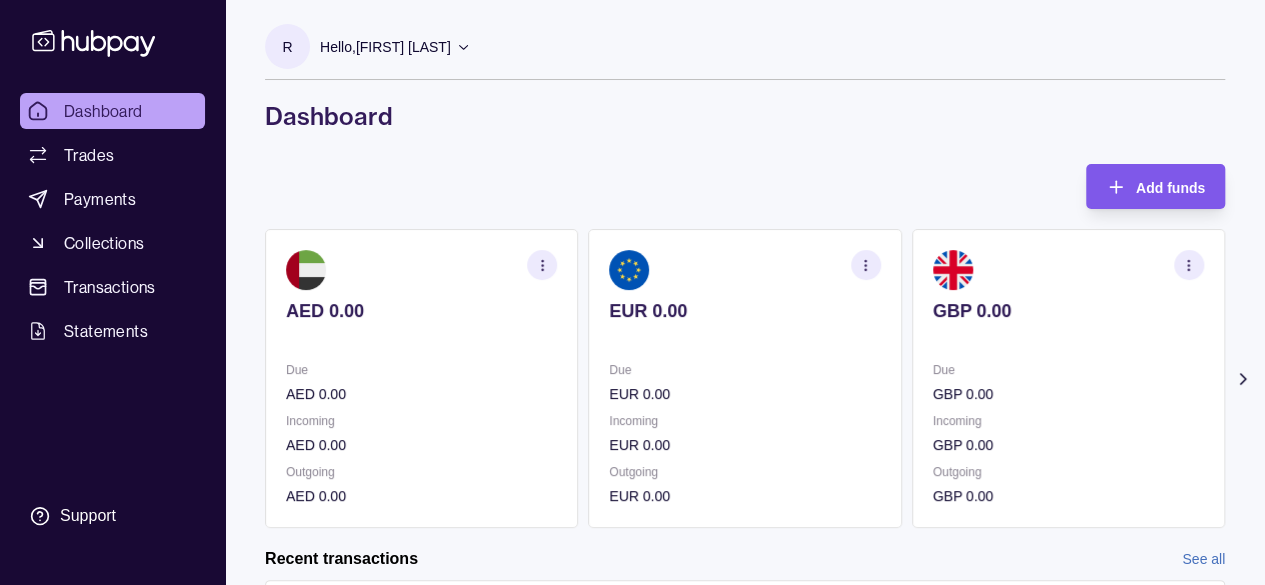 click on "Add funds" at bounding box center [1170, 187] 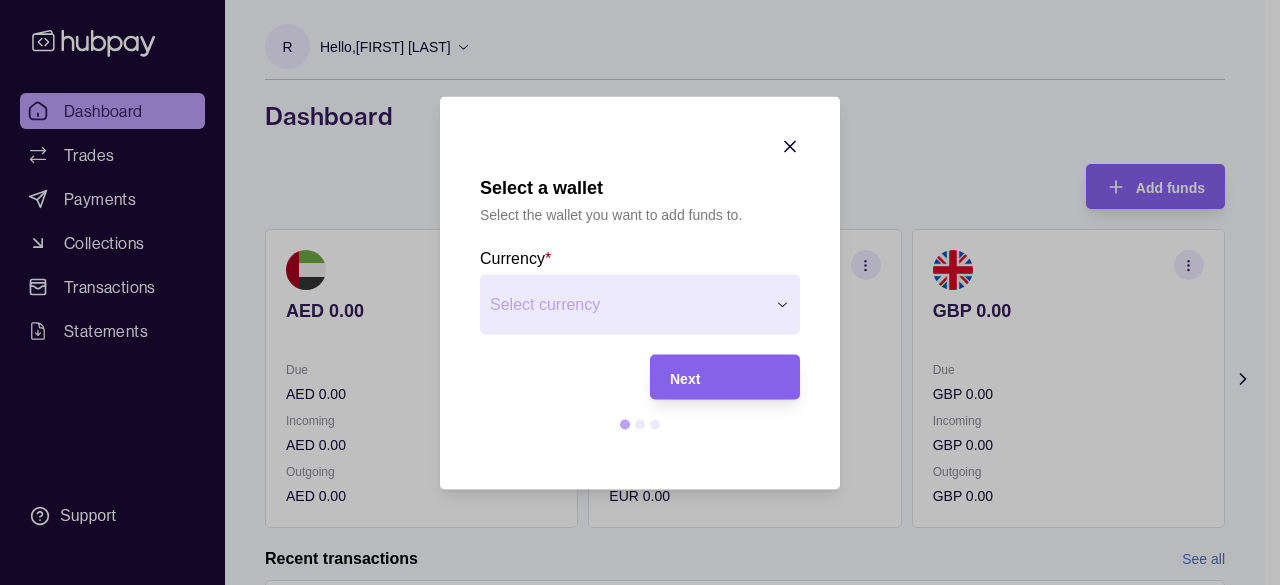 click on "Select a wallet Select the wallet you want to add funds to. Currency  * Select currency *** *** *** *** Next" at bounding box center [632, 788] 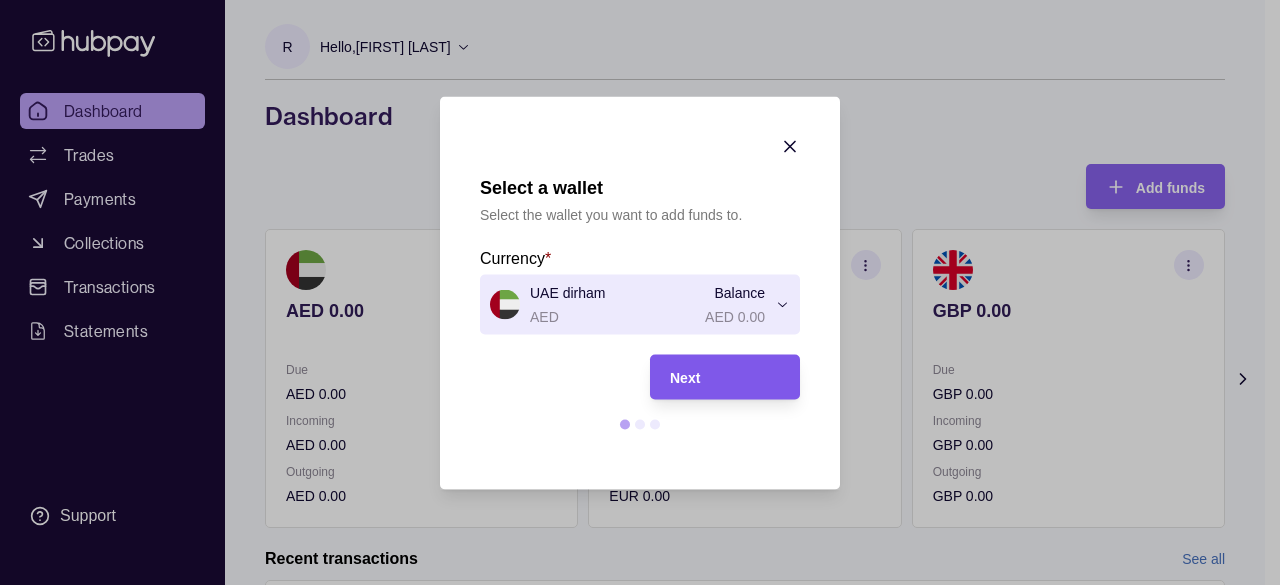 click on "Next" at bounding box center (725, 377) 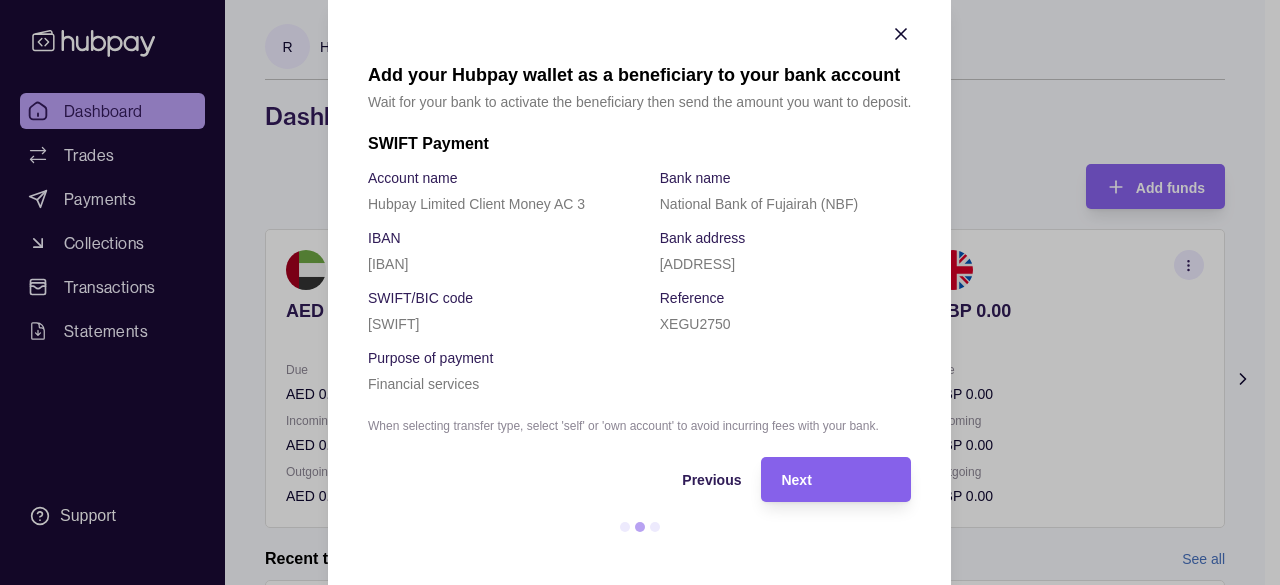 scroll, scrollTop: 22, scrollLeft: 0, axis: vertical 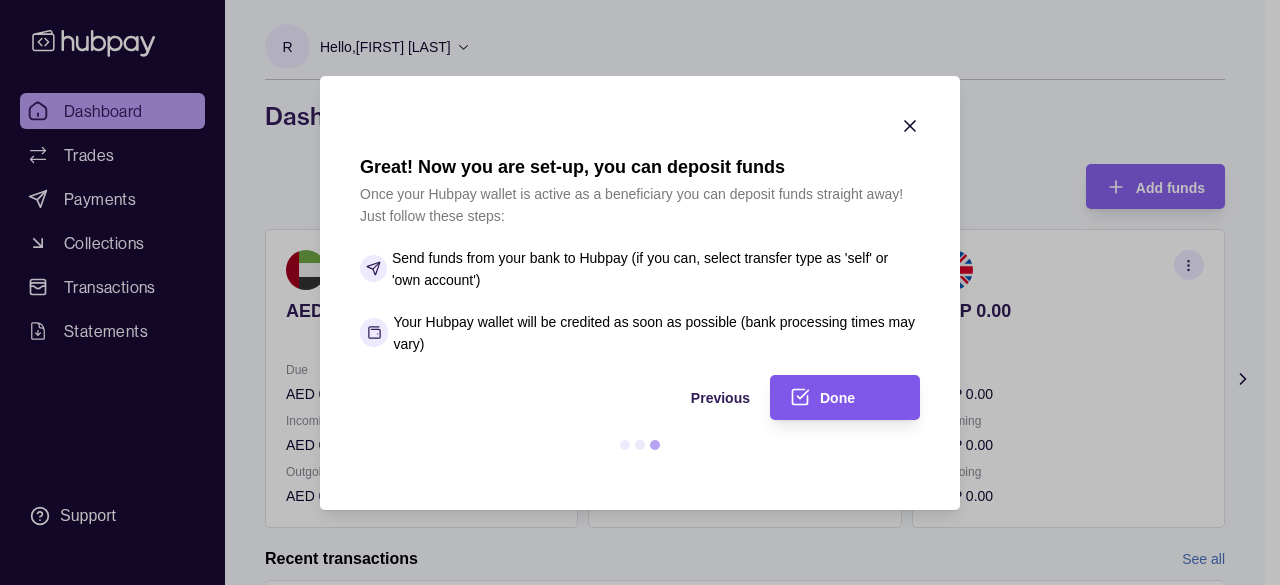 click 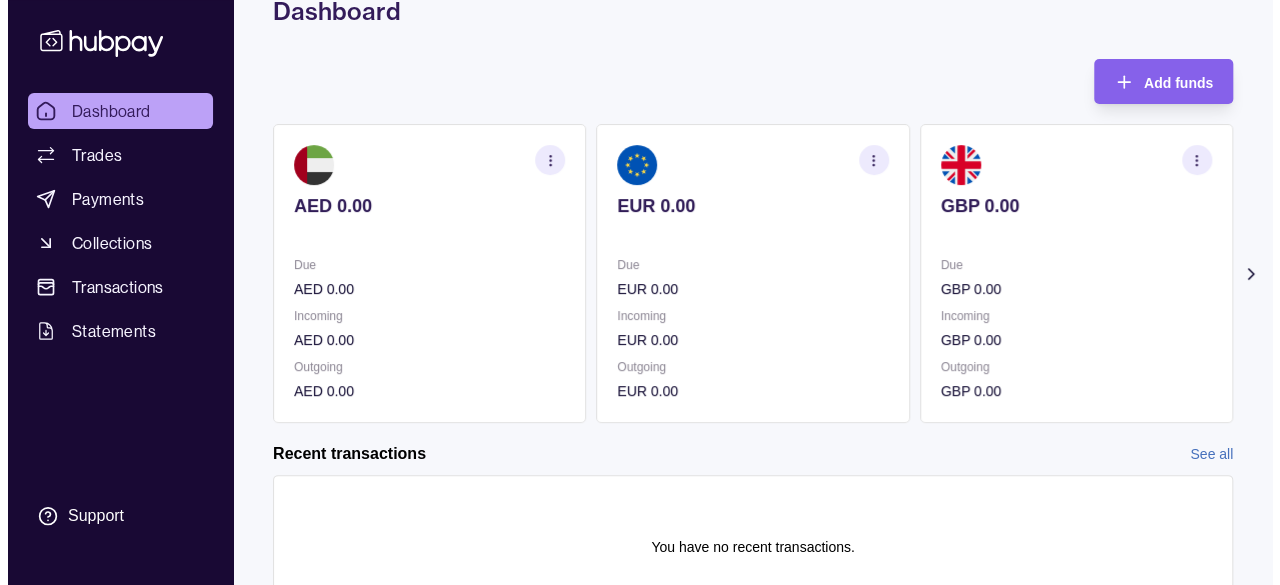 scroll, scrollTop: 202, scrollLeft: 0, axis: vertical 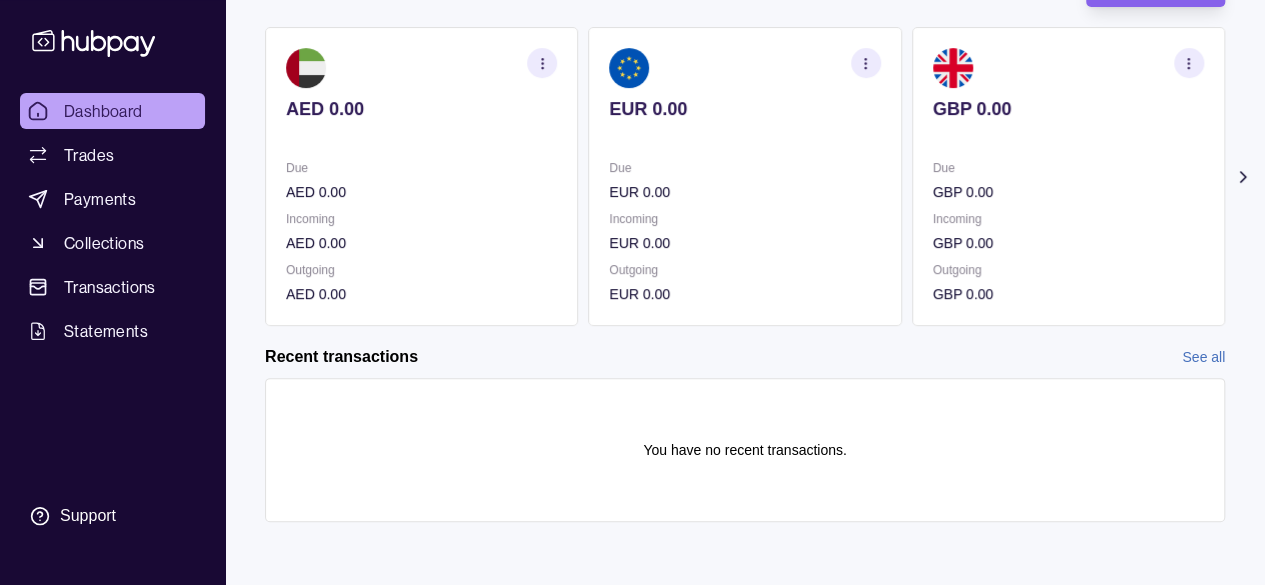 click 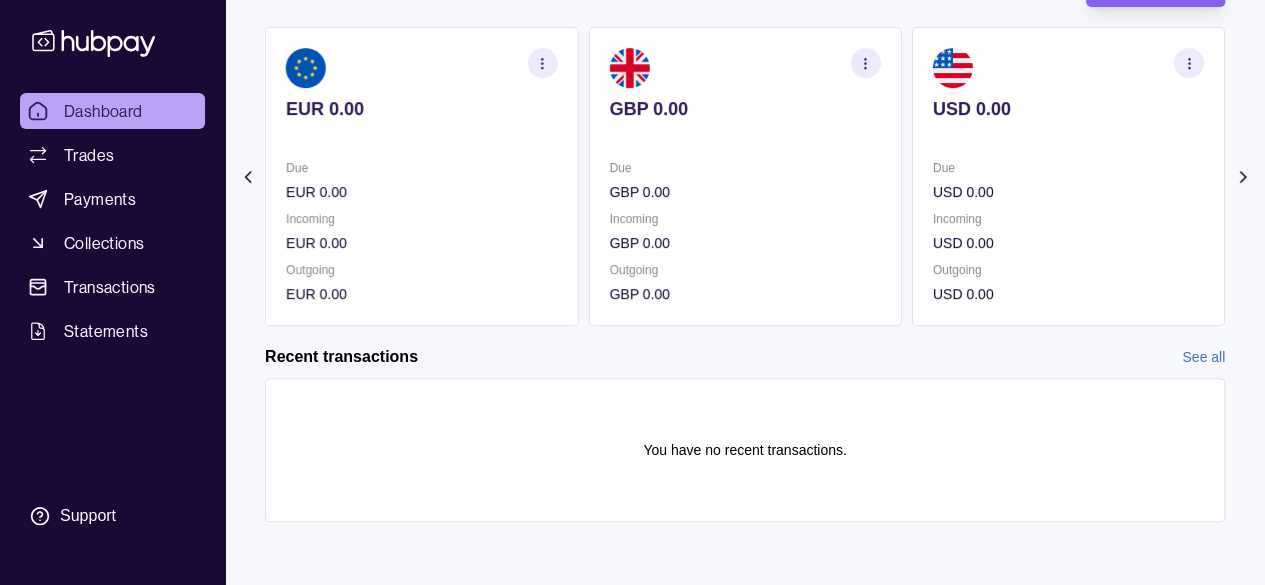 click 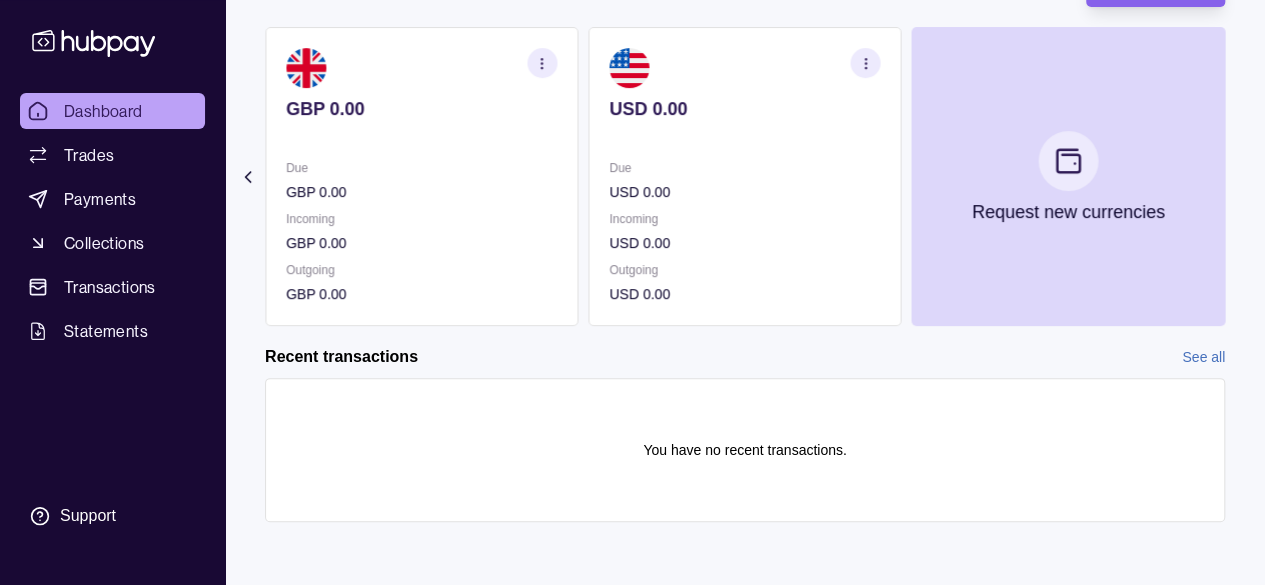 click on "Add funds AED 0.00                                                                                                               Due AED 0.00 Incoming AED 0.00 Outgoing AED 0.00 EUR 0.00                                                                                                               Due EUR 0.00 Incoming EUR 0.00 Outgoing EUR 0.00 GBP 0.00                                                                                                               Due GBP 0.00 Incoming GBP 0.00 Outgoing GBP 0.00 USD 0.00                                                                                                               Due USD 0.00 Incoming USD 0.00 Outgoing USD 0.00 Request new currencies Recent transactions See all Details Amount You have no recent transactions." at bounding box center [745, 262] 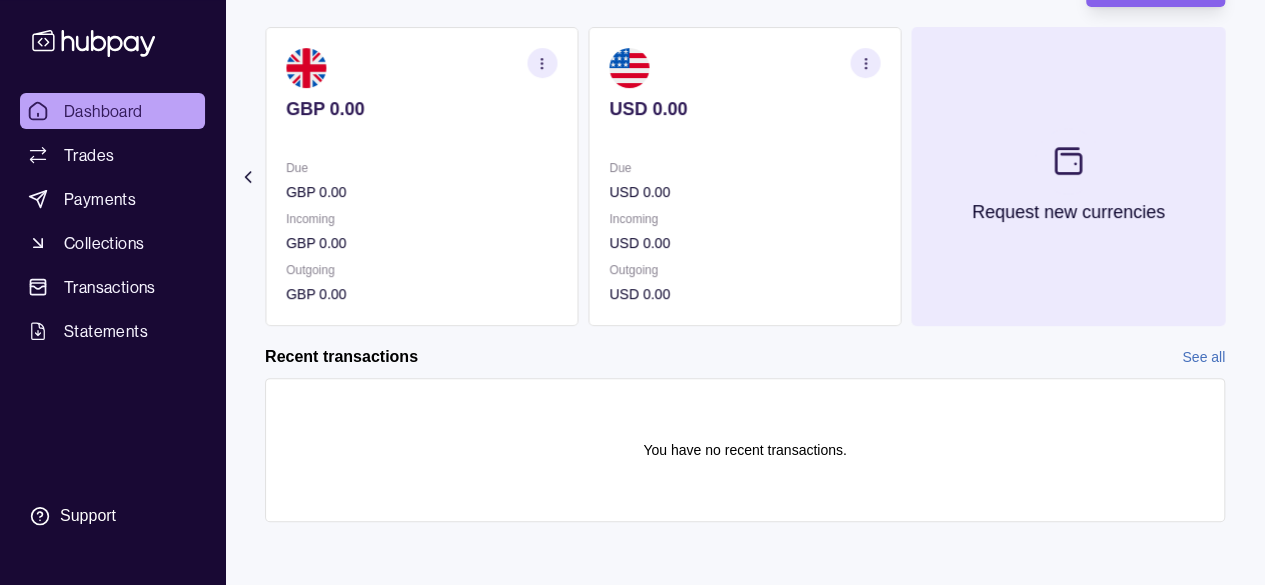 click 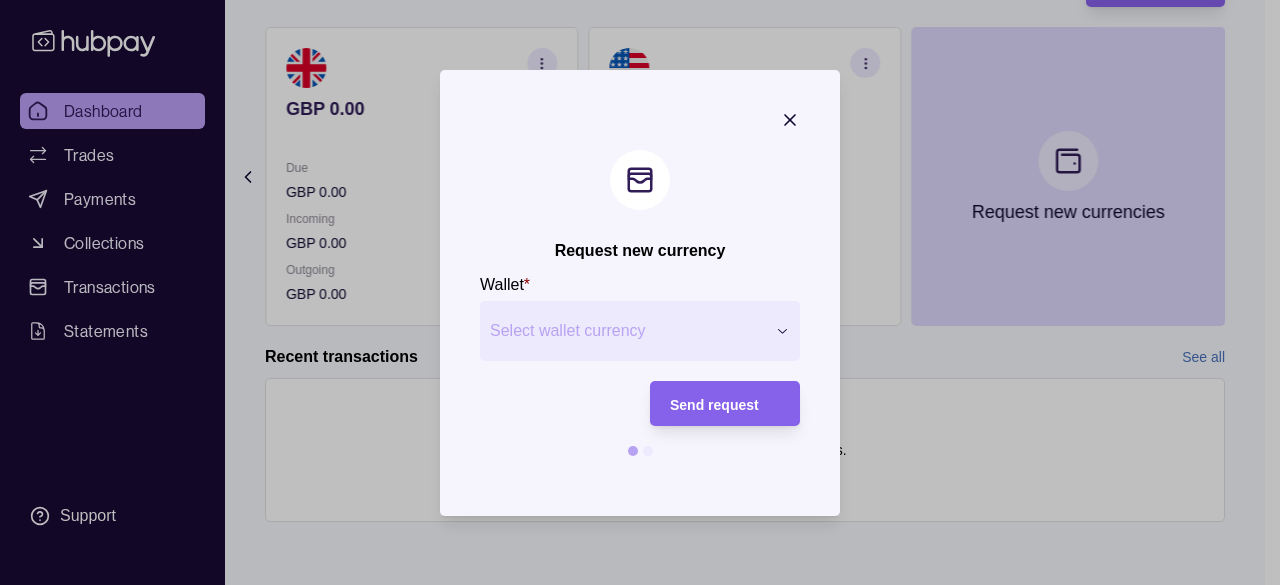 click on "Request new currency Wallet  * Select wallet currency *** *** *** *** *** *** *** *** *** *** *** *** *** *** *** *** *** *** *** *** *** *** *** *** *** *** *** *** *** *** *** *** *** *** *** *** *** *** *** *** *** *** Send request" at bounding box center [632, 586] 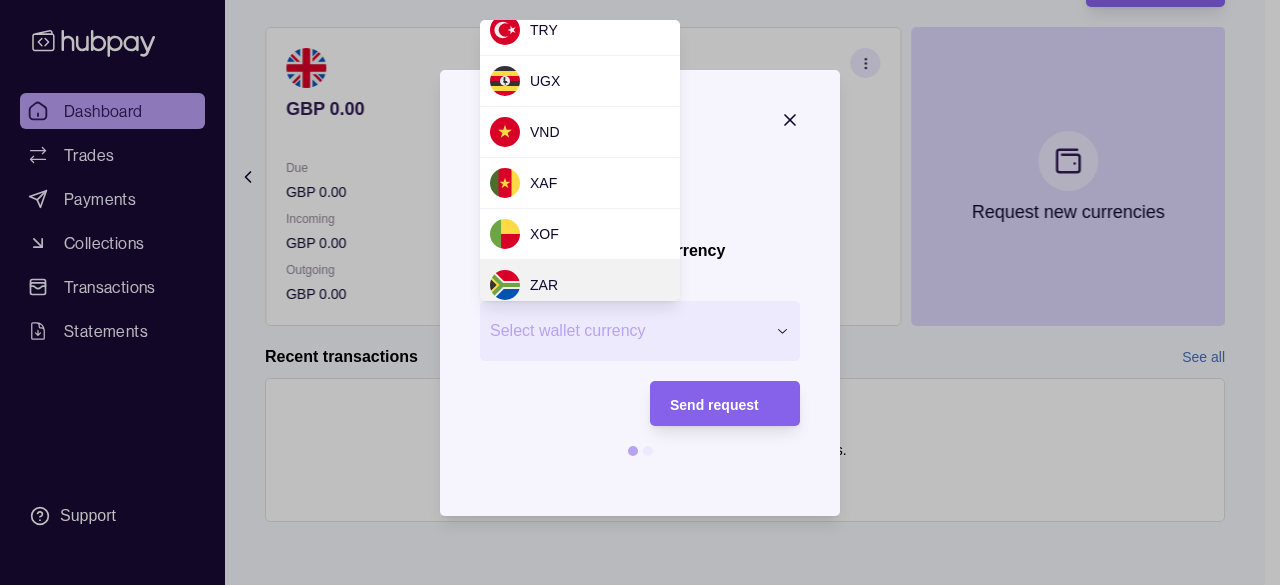 scroll, scrollTop: 1847, scrollLeft: 0, axis: vertical 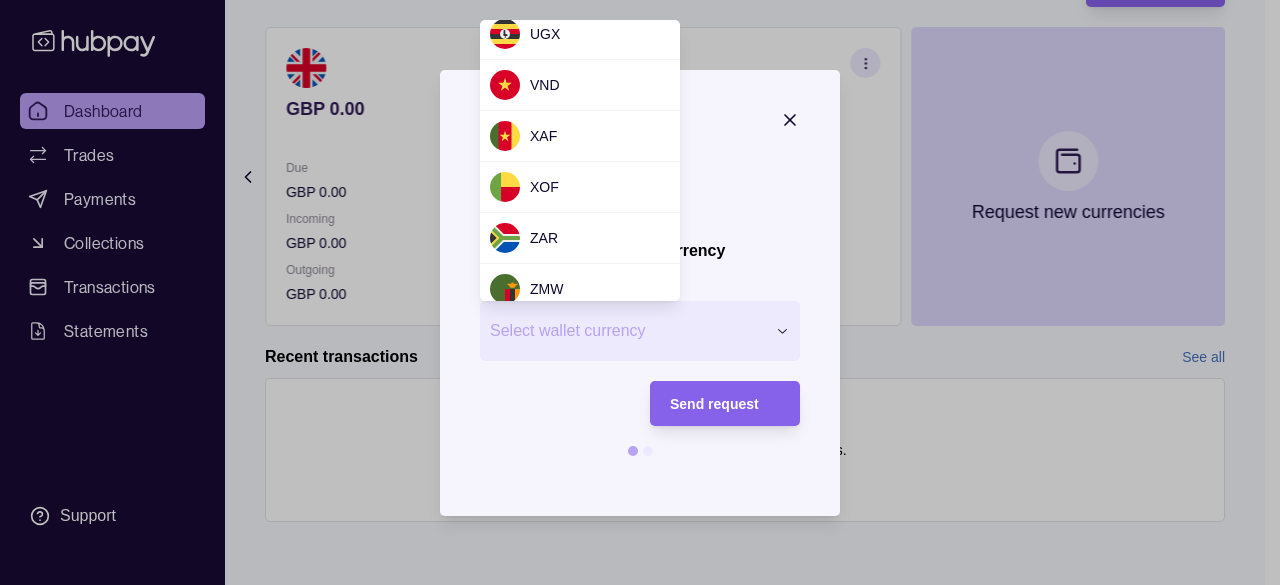 click at bounding box center [640, 292] 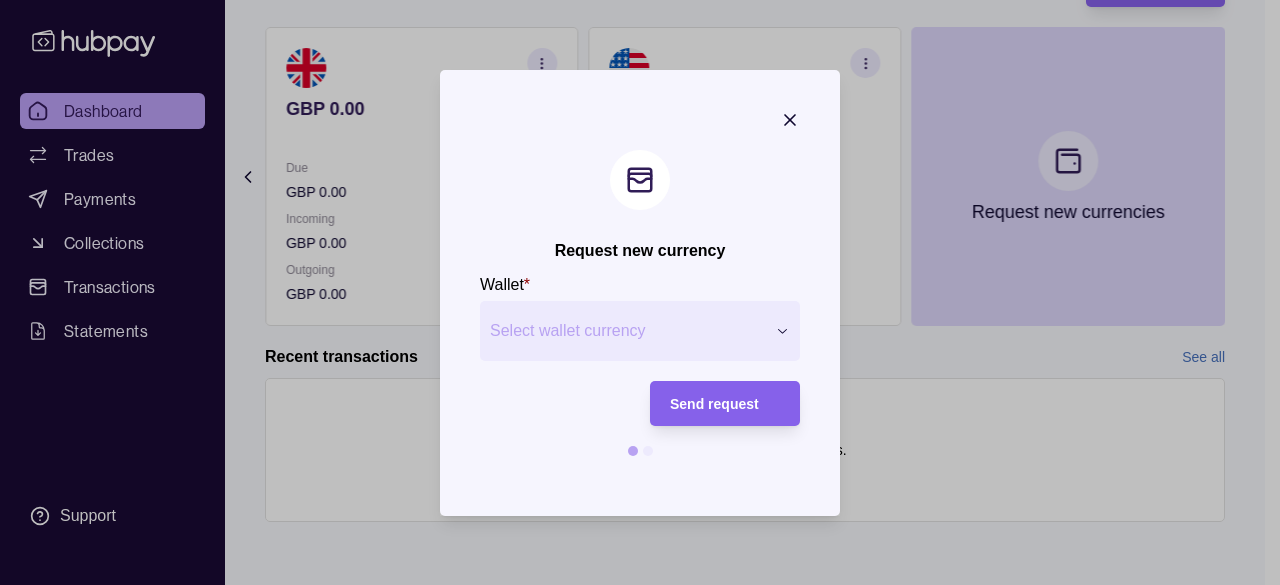 click on "Select wallet currency" at bounding box center (627, 331) 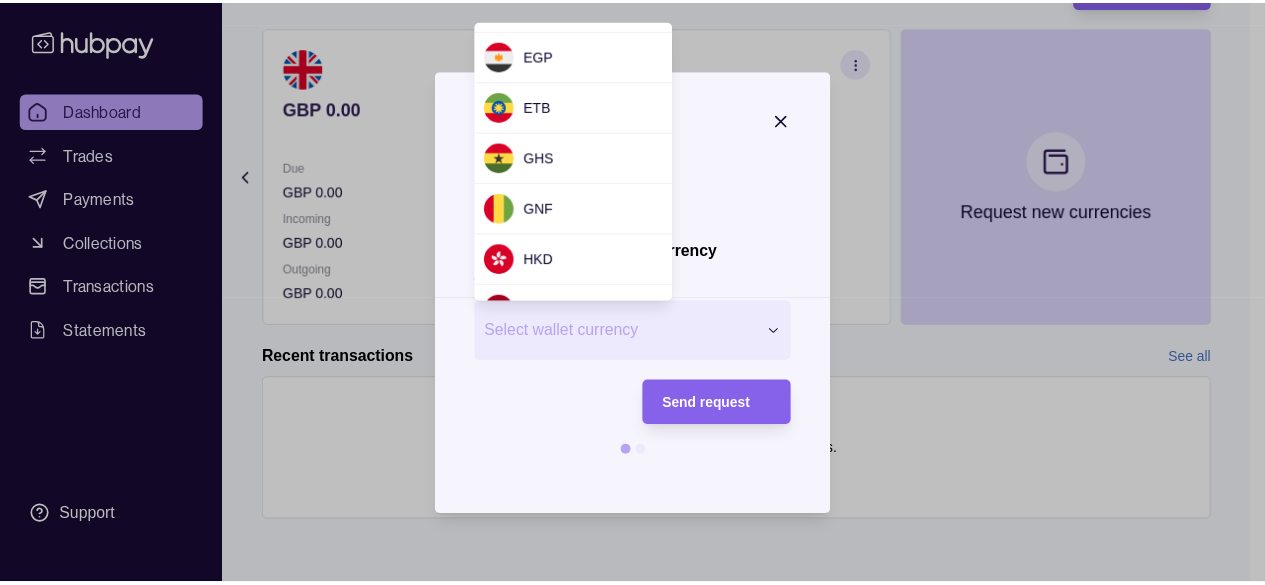 scroll, scrollTop: 0, scrollLeft: 0, axis: both 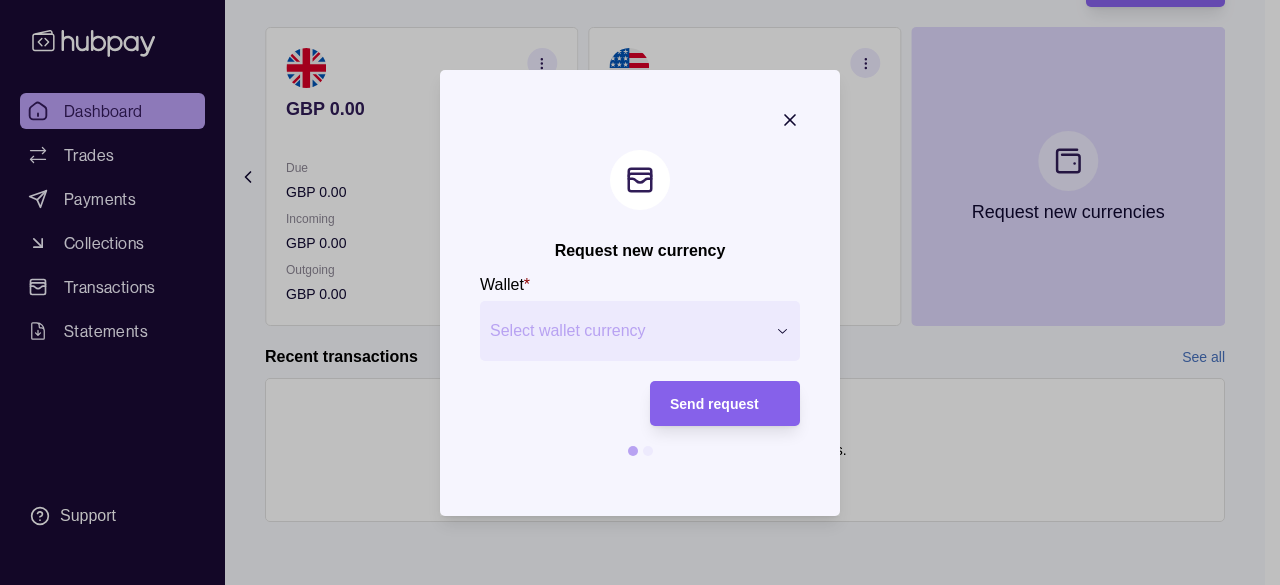 click at bounding box center [640, 292] 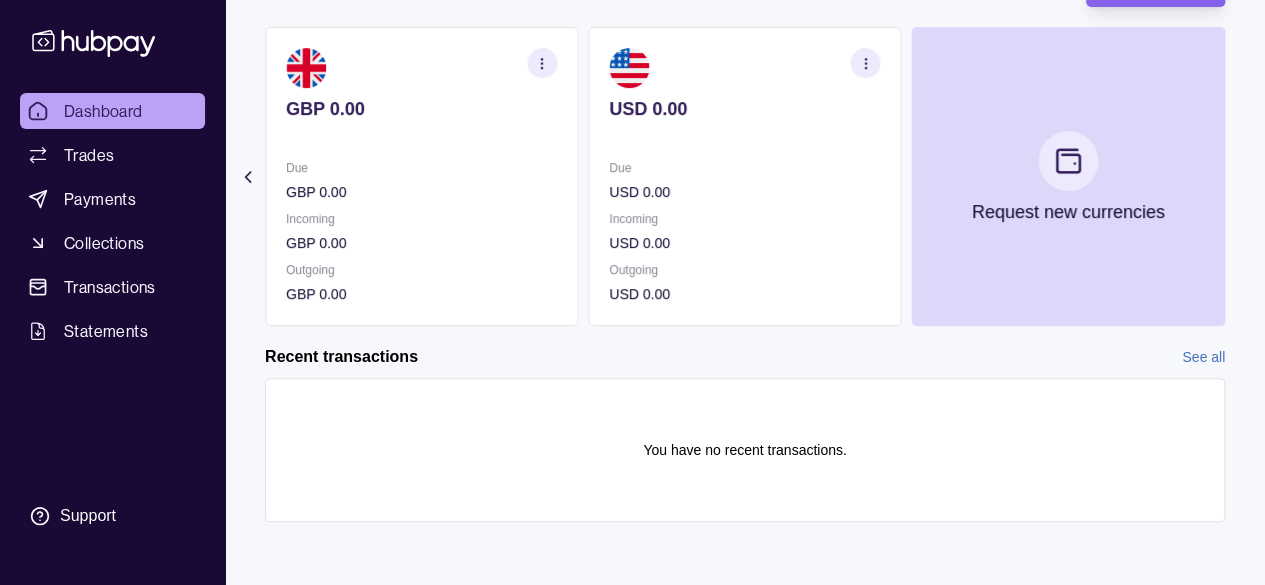 click on "See all" at bounding box center [1203, 357] 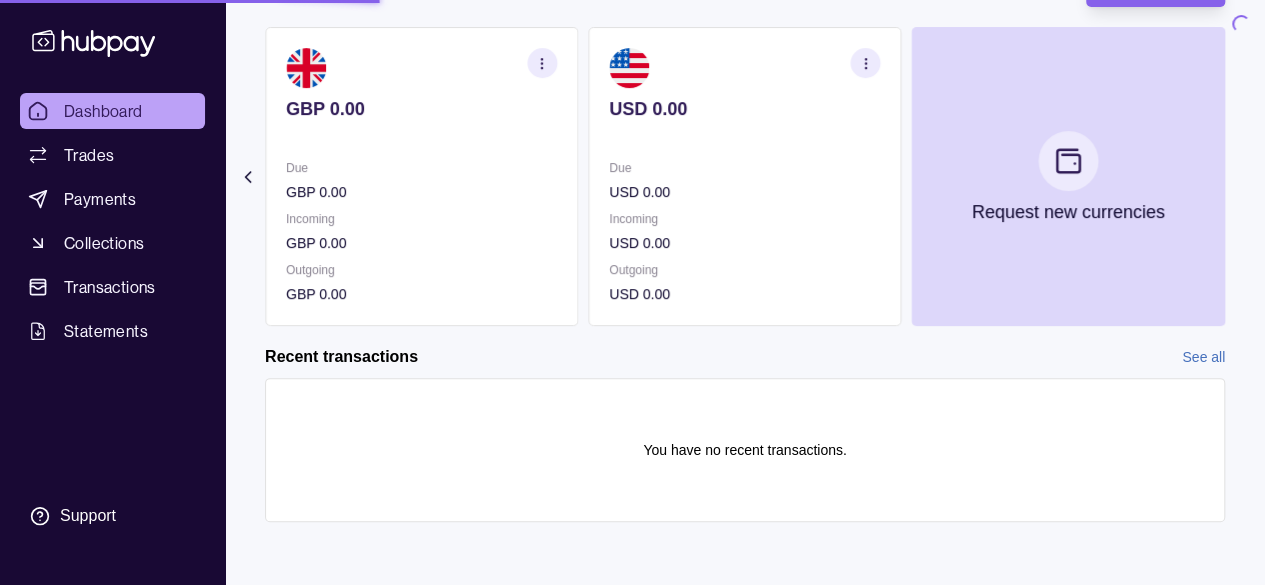 scroll, scrollTop: 0, scrollLeft: 0, axis: both 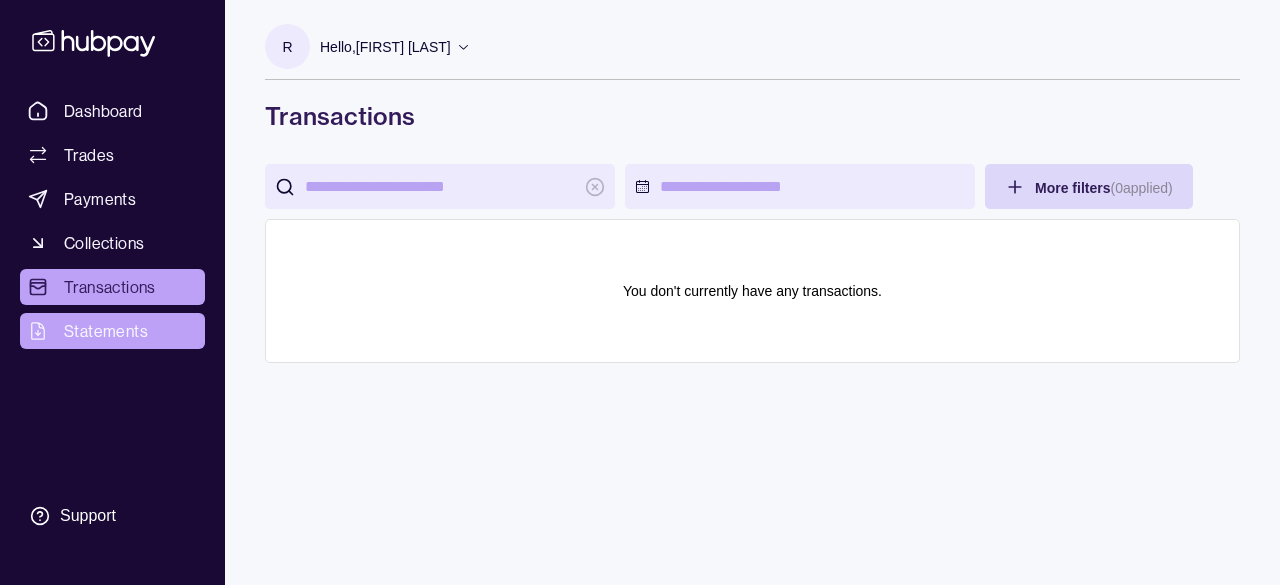 click on "Statements" at bounding box center [106, 331] 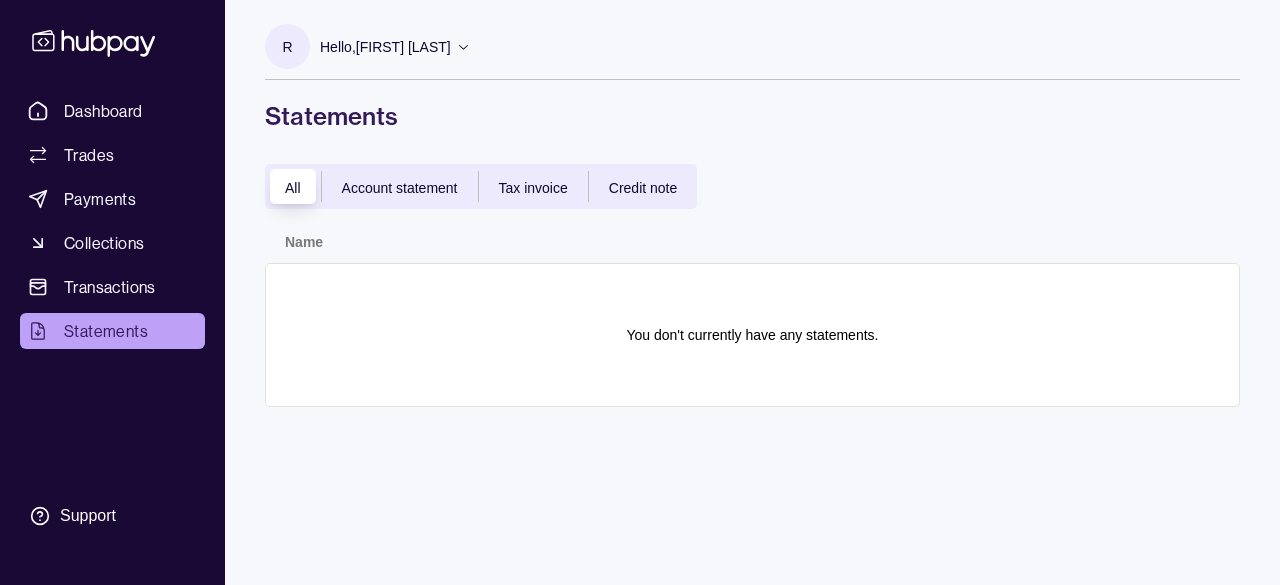 click on "Tax invoice" at bounding box center [533, 187] 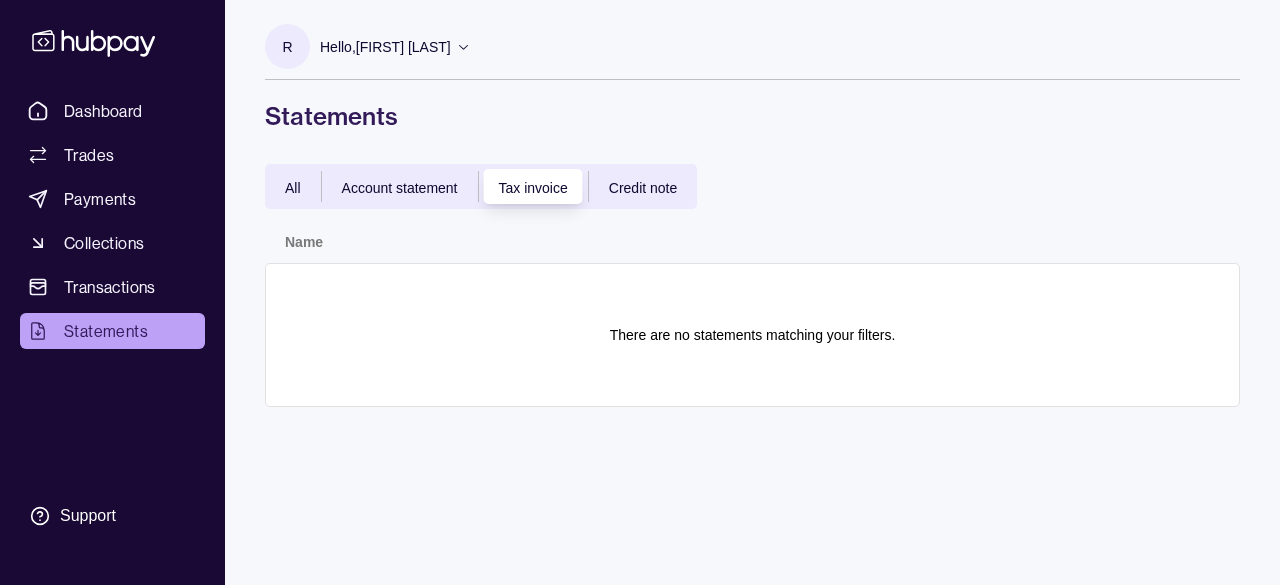click on "Account statement" at bounding box center (400, 188) 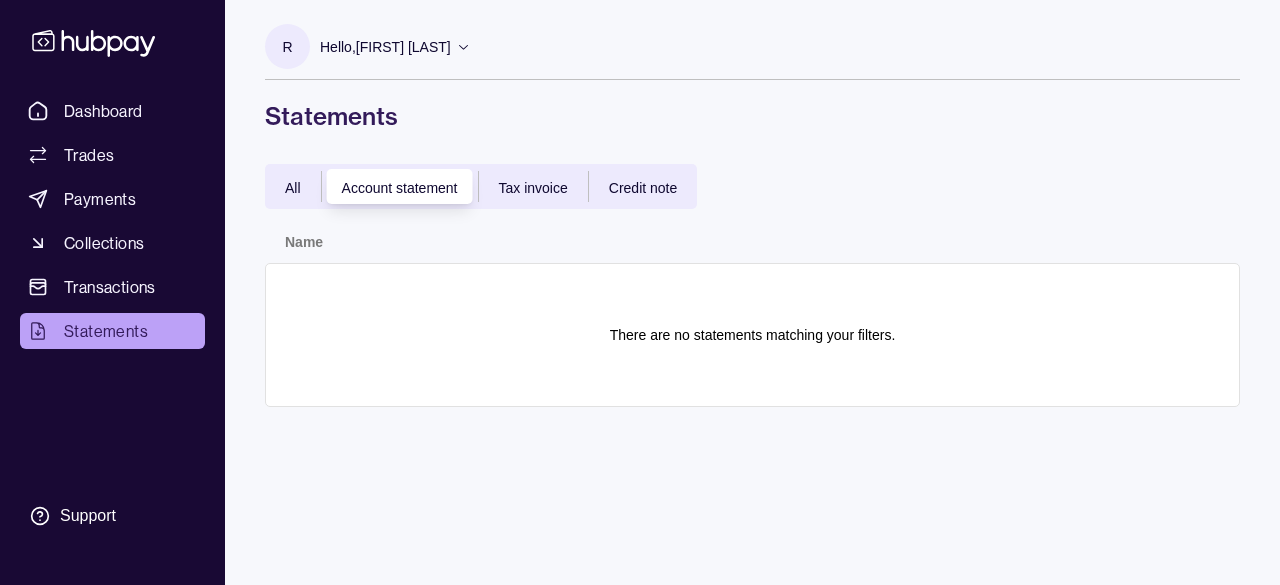 click on "Credit note" at bounding box center (643, 188) 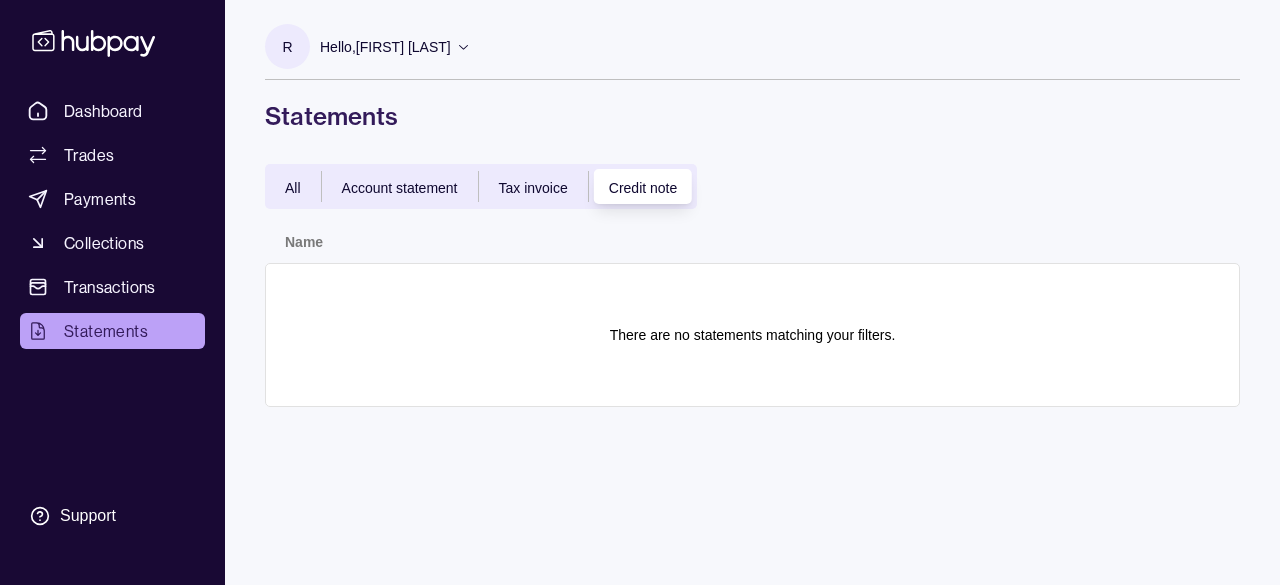 click on "All" at bounding box center (293, 187) 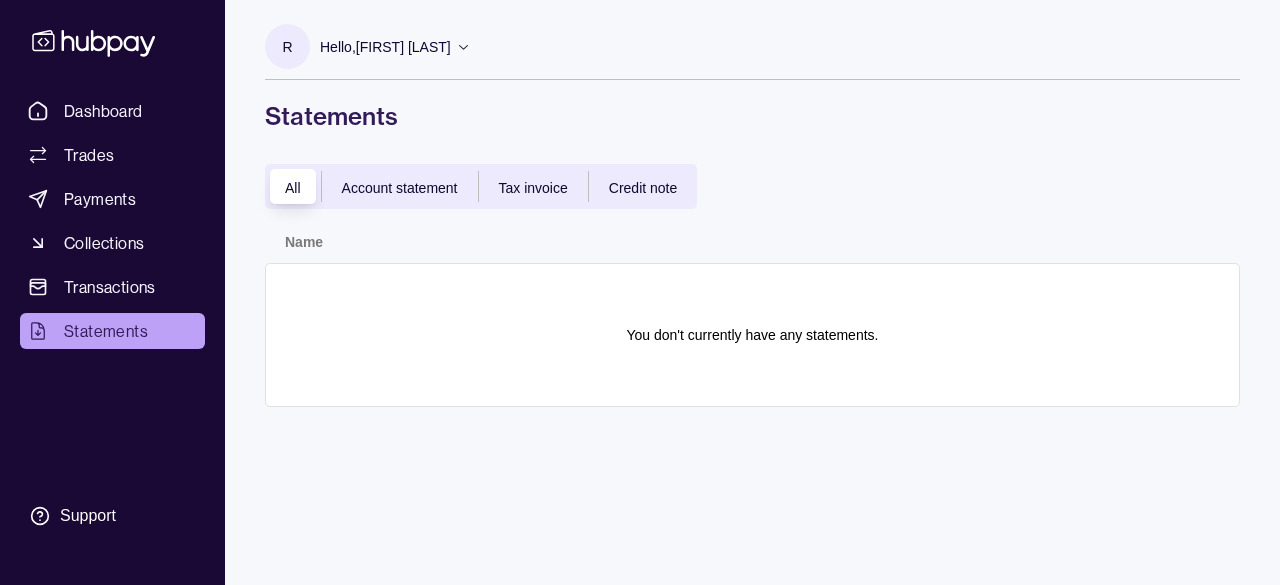 click on "Hello, [FIRST] [LAST]" at bounding box center (385, 47) 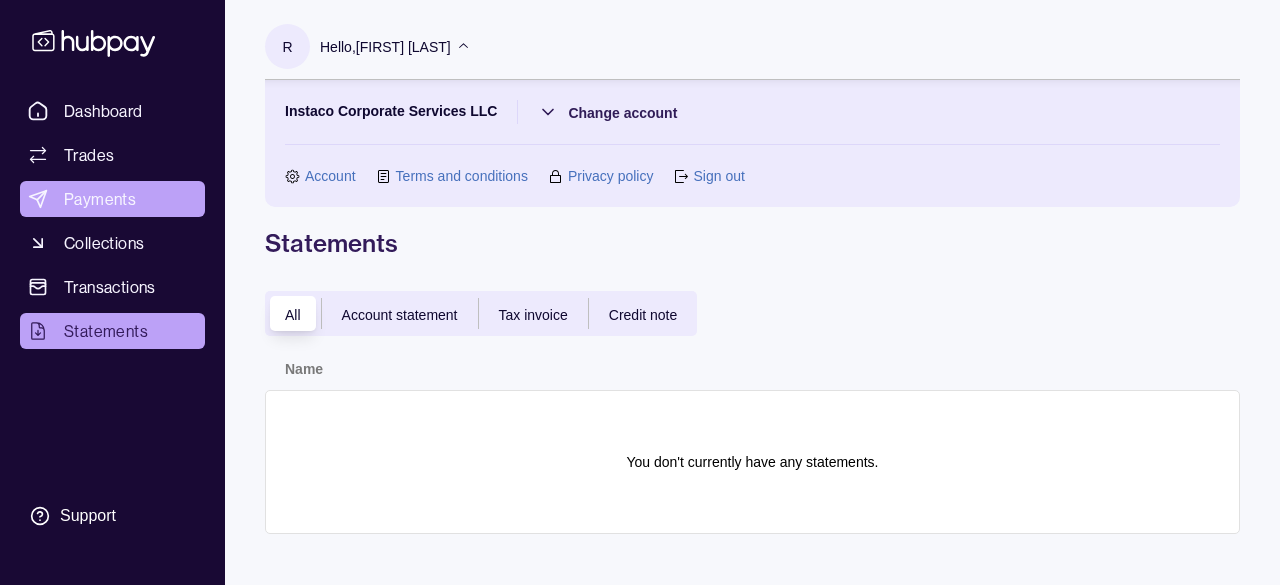 click on "Payments" at bounding box center (100, 199) 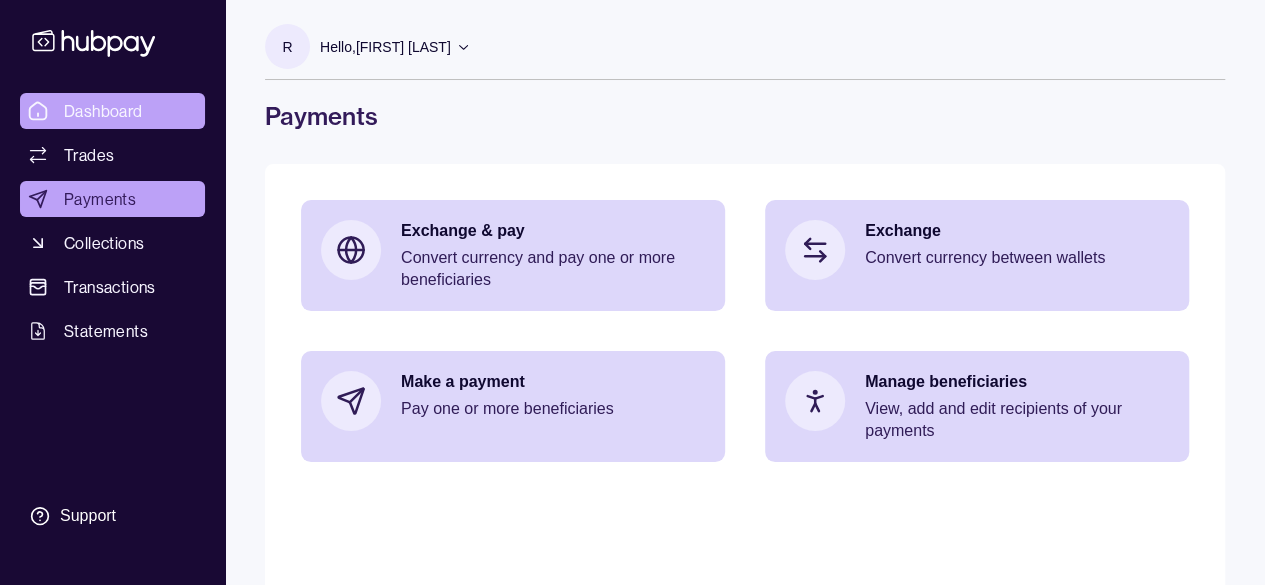 click on "Dashboard" at bounding box center [103, 111] 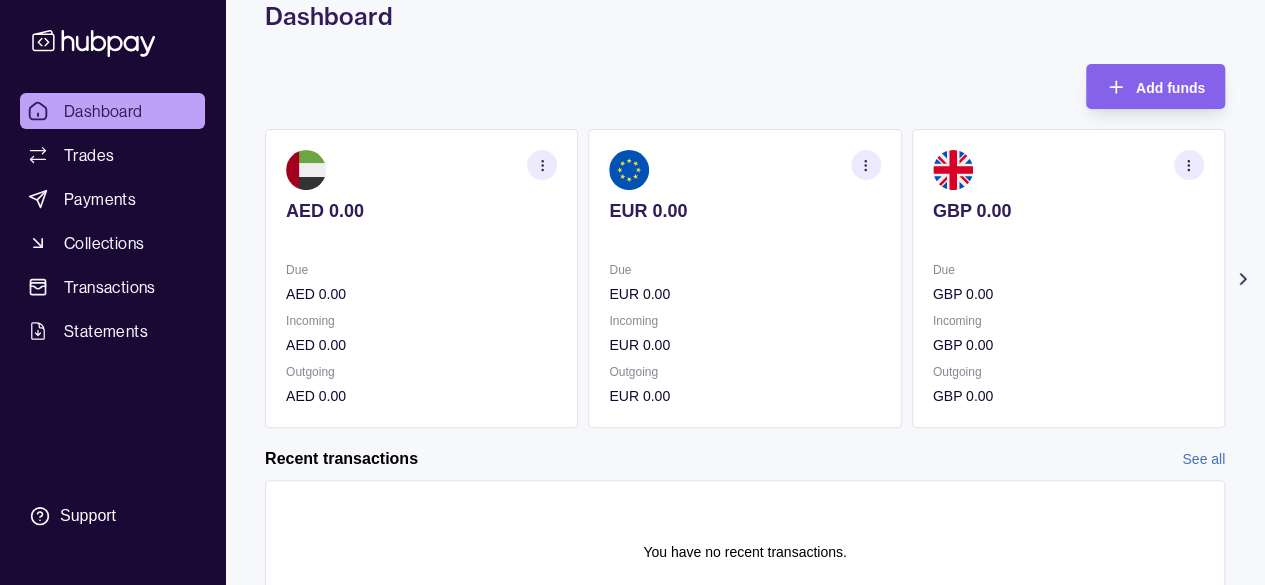 scroll, scrollTop: 0, scrollLeft: 0, axis: both 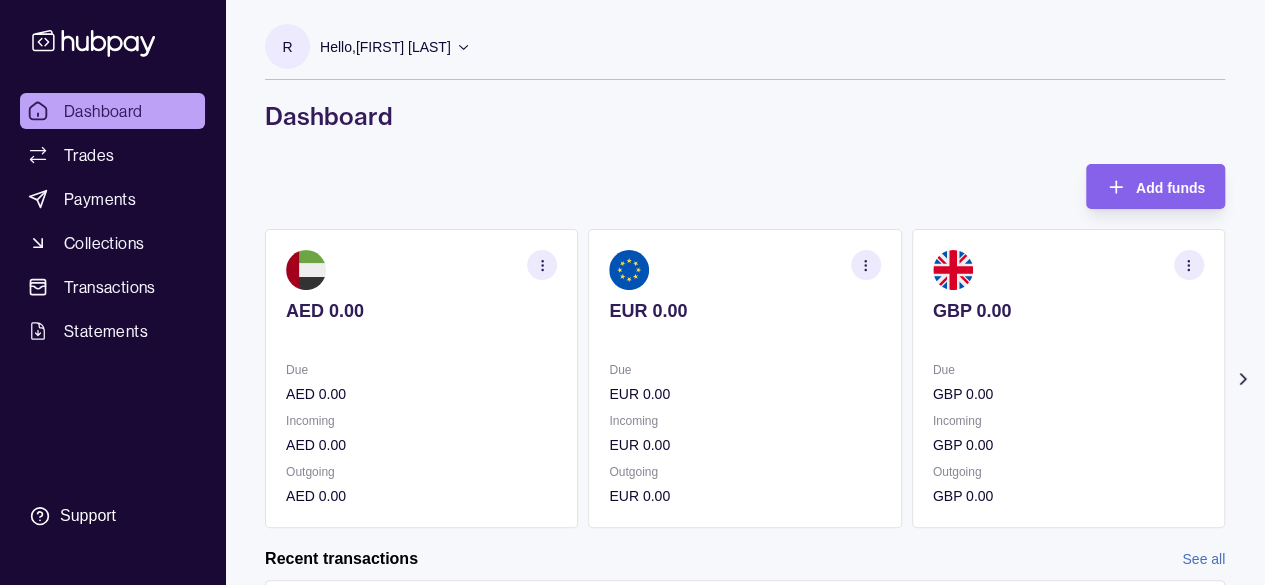 click on "Hello, [FIRST] [LAST]" at bounding box center (385, 47) 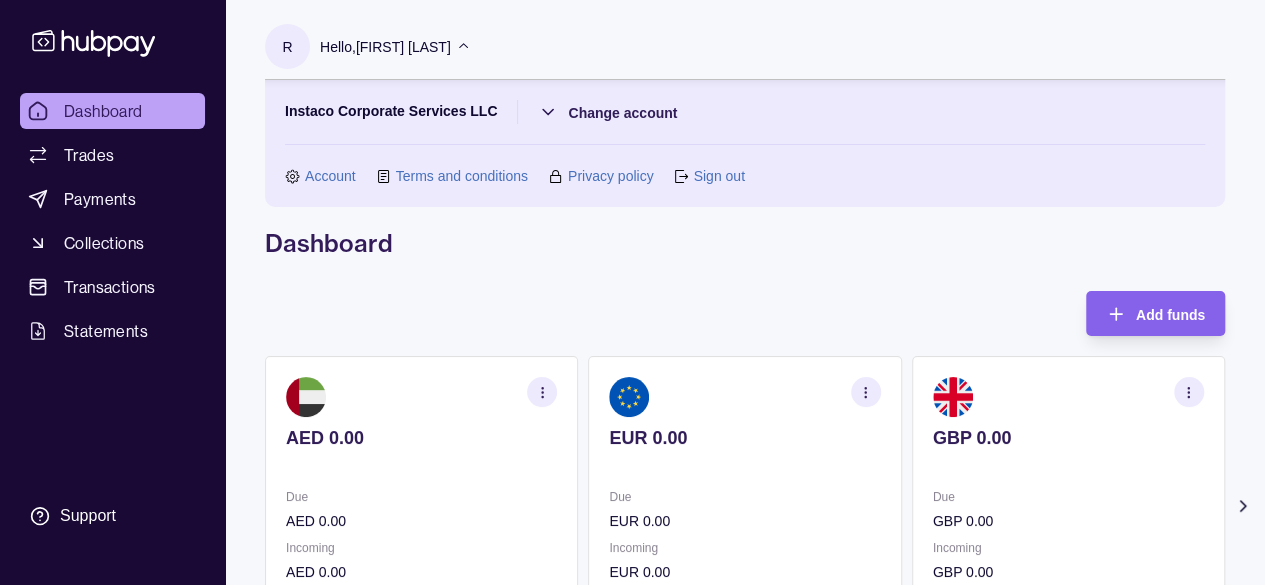 click on "Sign out" at bounding box center (718, 176) 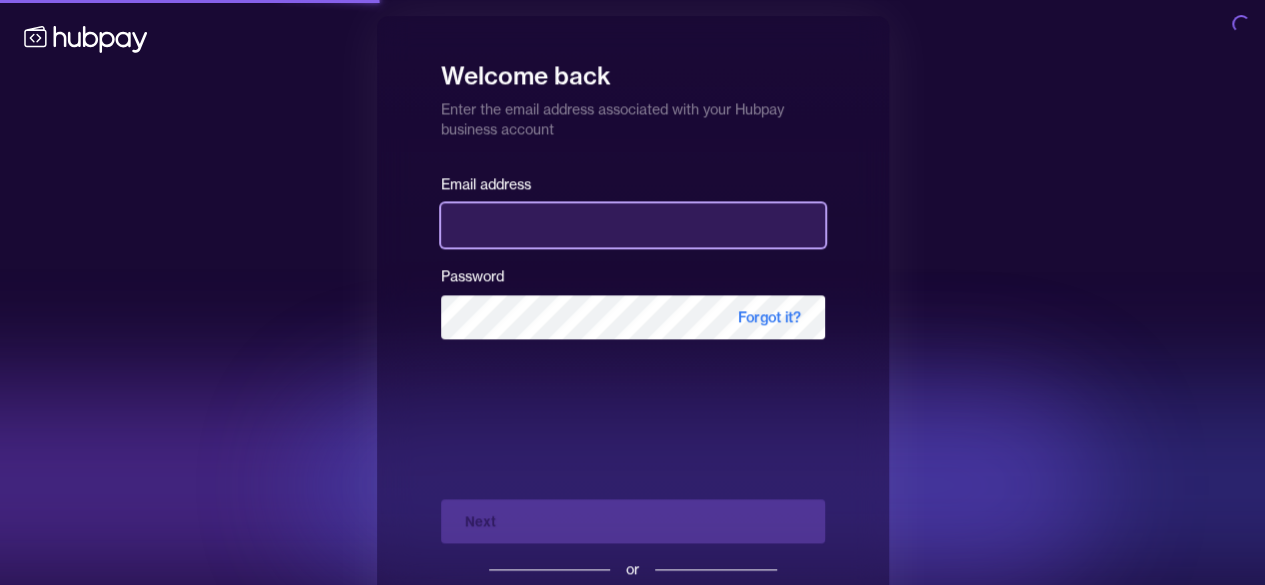 type on "**********" 